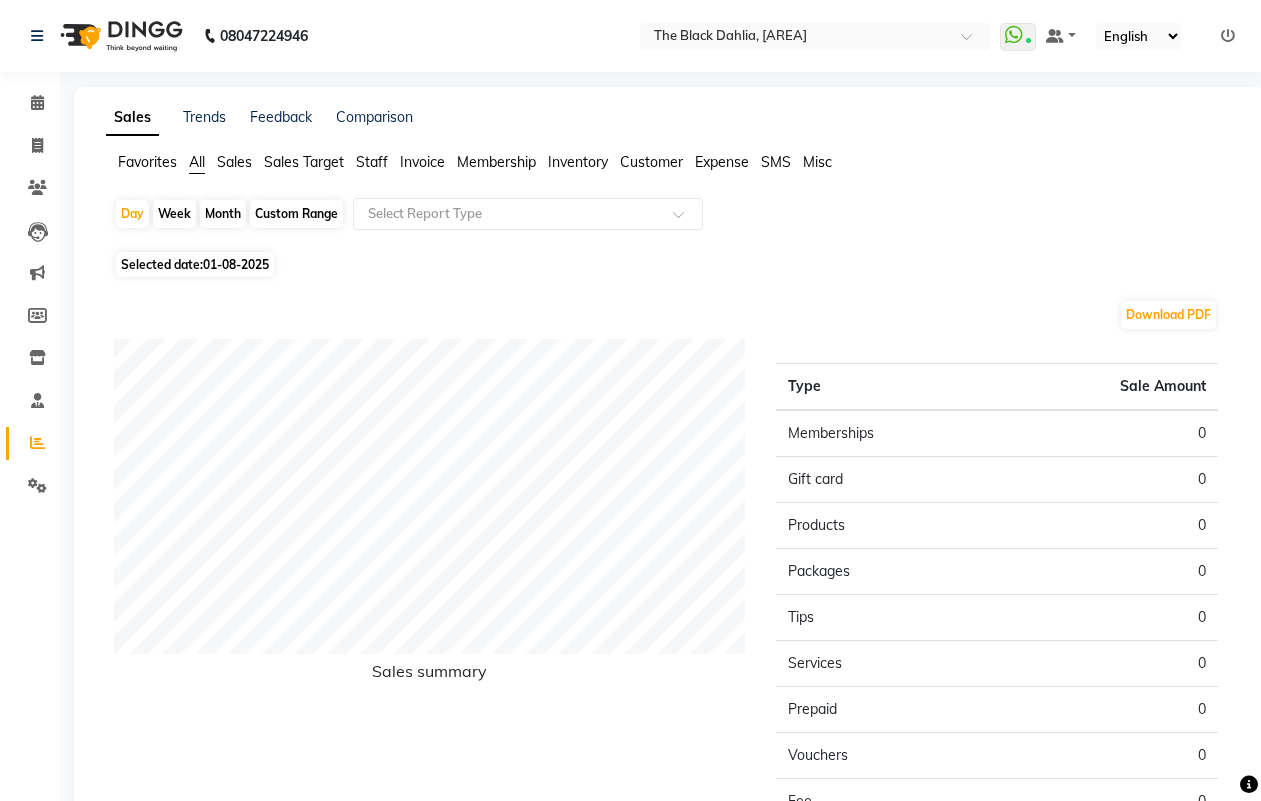 scroll, scrollTop: 0, scrollLeft: 0, axis: both 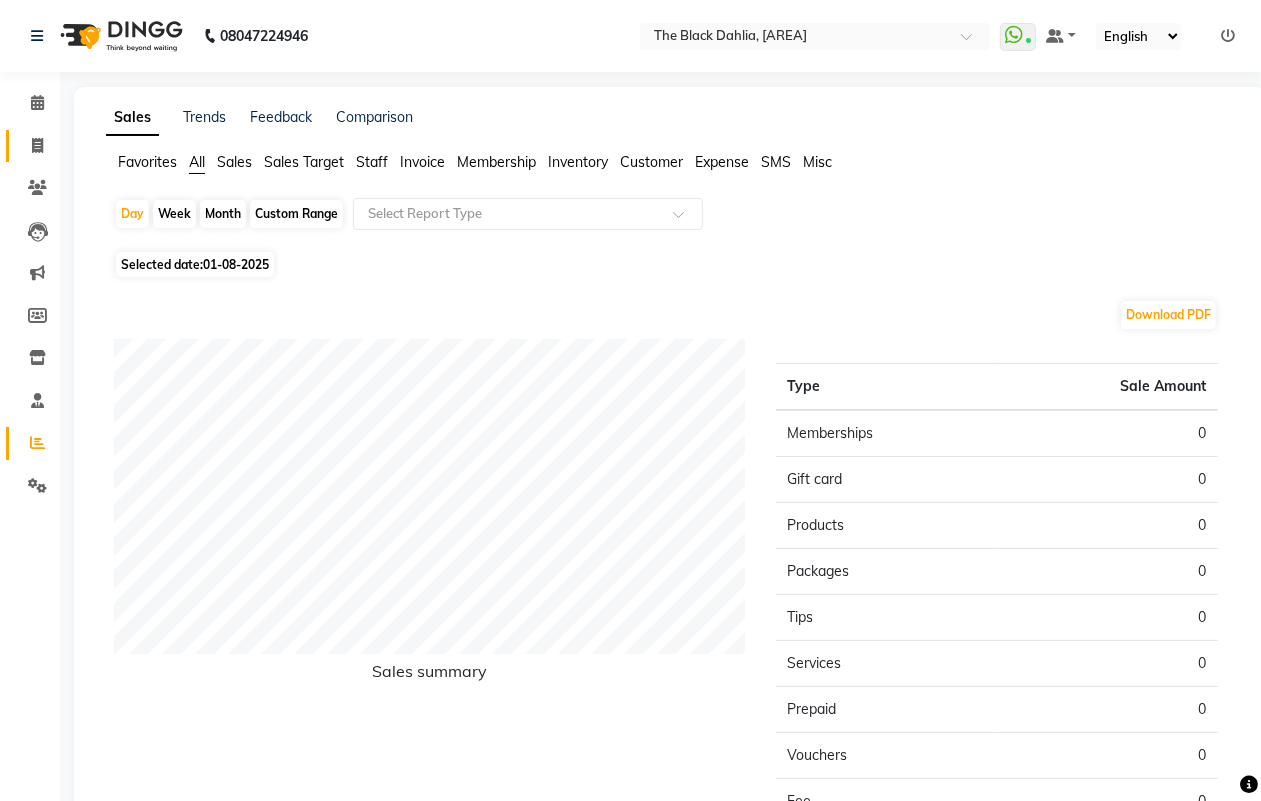 click on "Invoice" 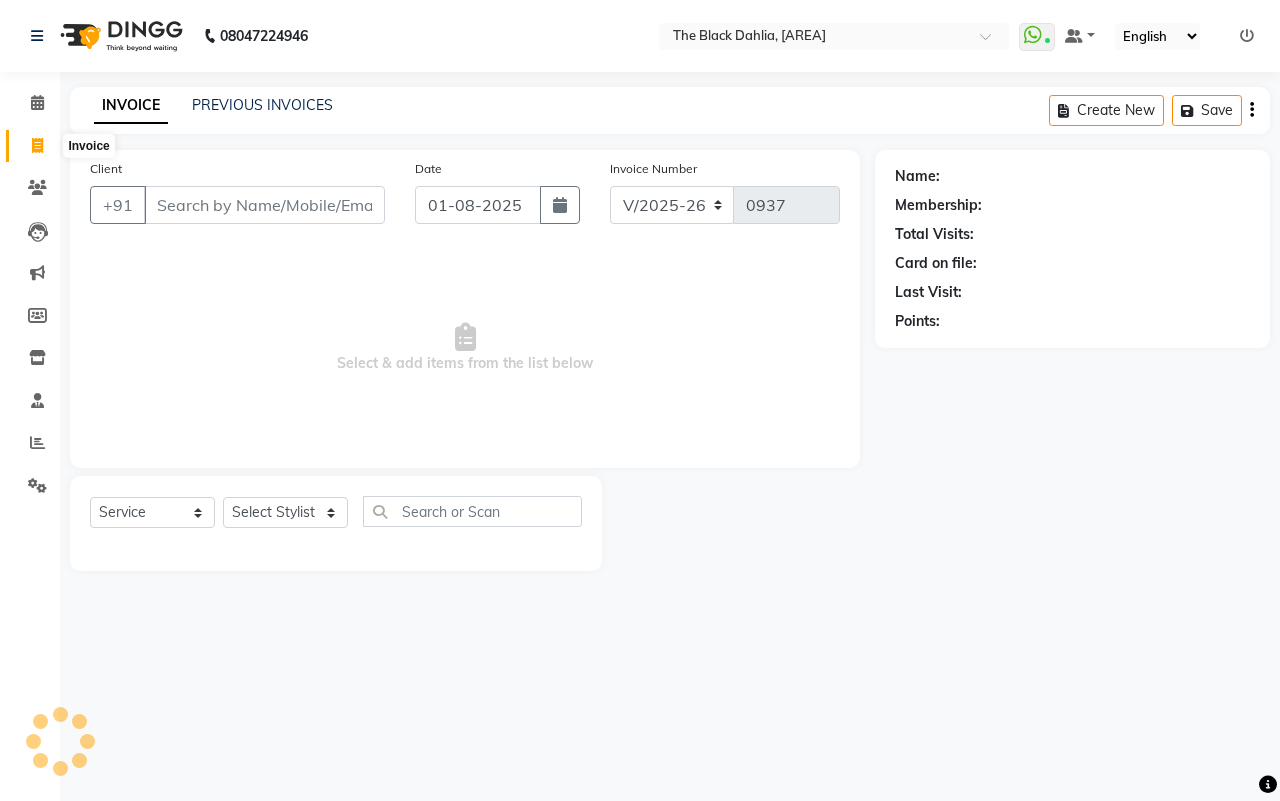 click 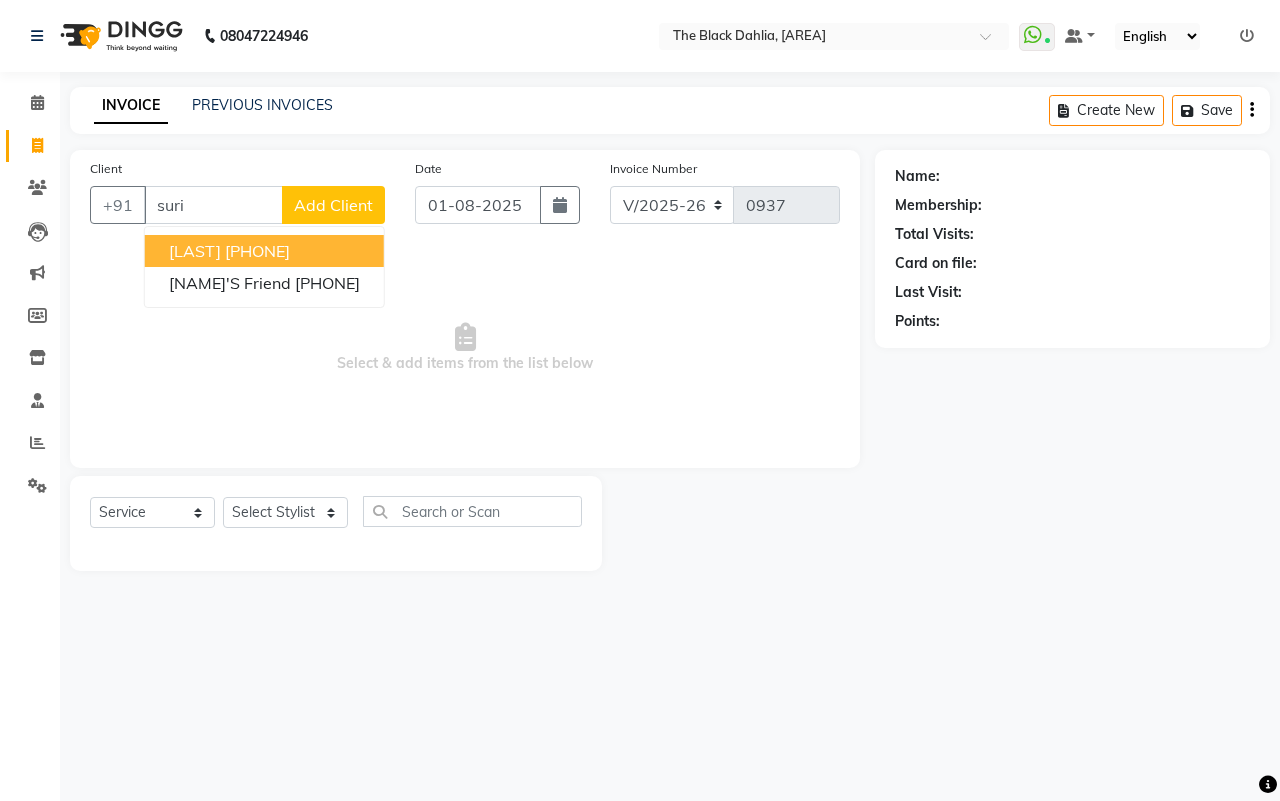 click on "[PHONE]" at bounding box center (257, 251) 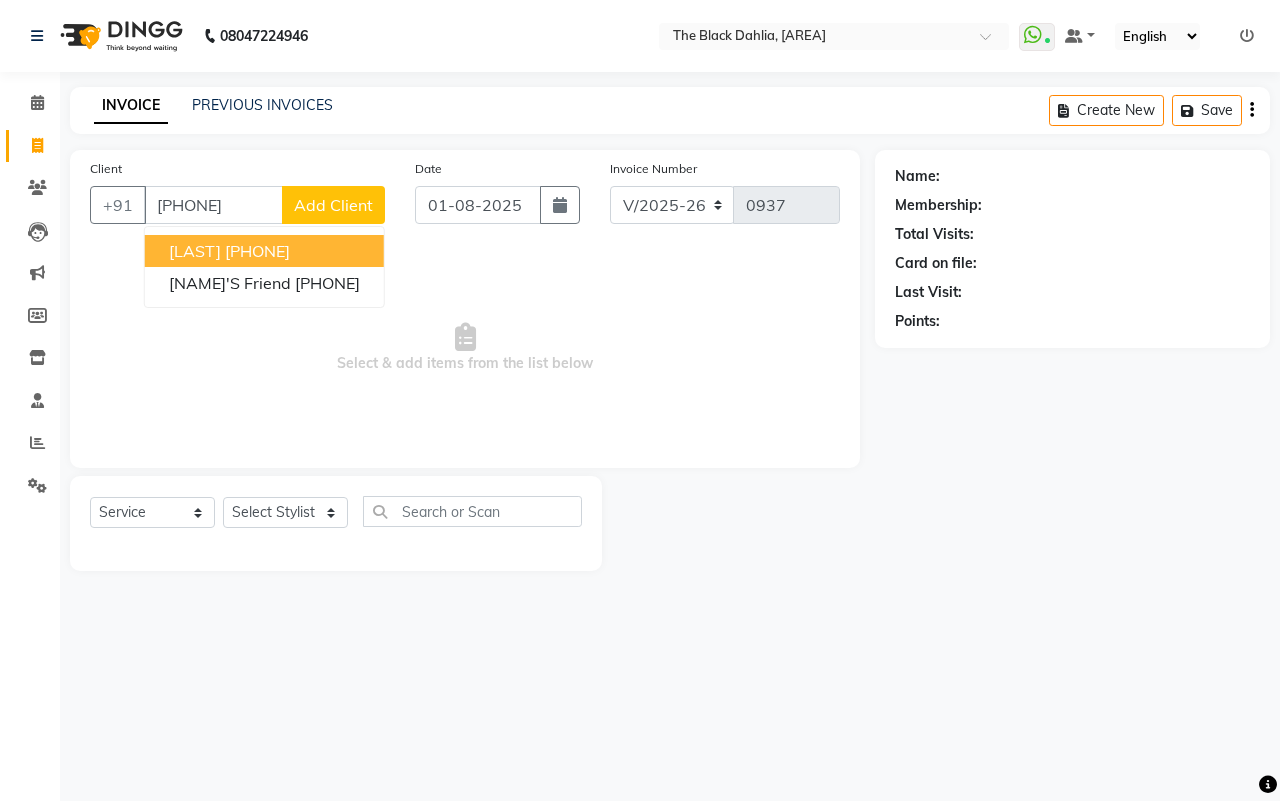 type on "[PHONE]" 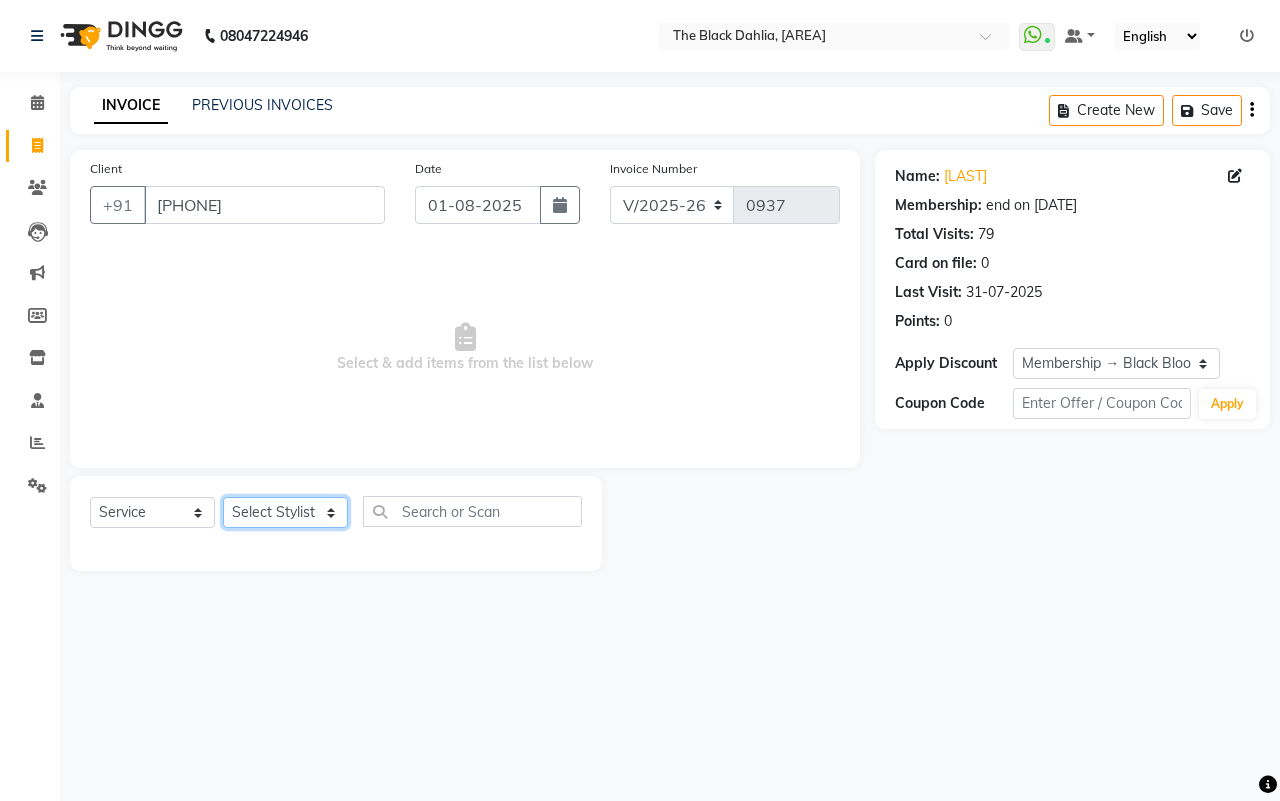 click on "Select Stylist ALISHA Anam [NAME] Dr Megha Dr,Muskan Jain FAIZAL FAIZAN FARID IQRA JAWED JOYSNA JULI Jyotsana Baraskar KOMAL mehak [LOCATION] PINKY Rahul Riyasat ansari sakshi [NAME] SAUD SEEMA Sharukh Shital Jain Shivpriya SONI TBD Uma VAISHNAVI Veer Sir" 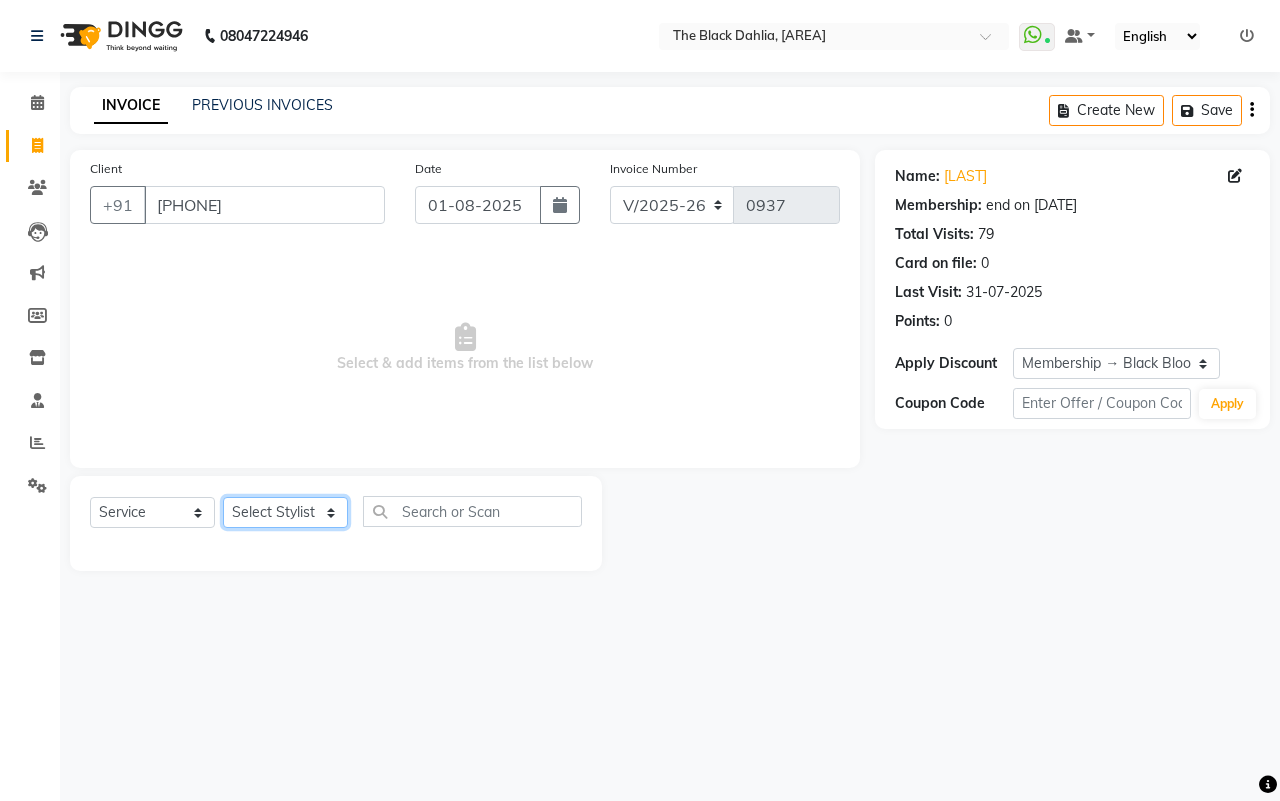 select on "[ZIP]" 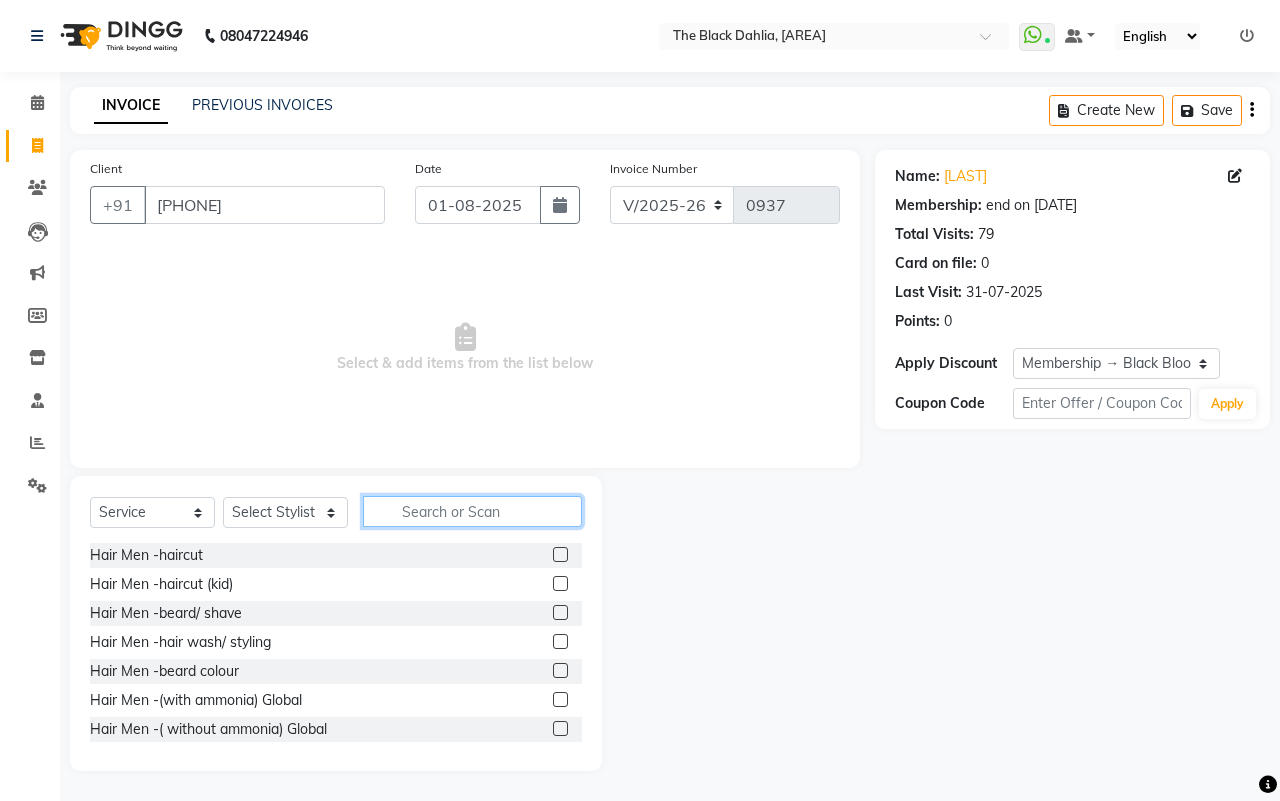 click 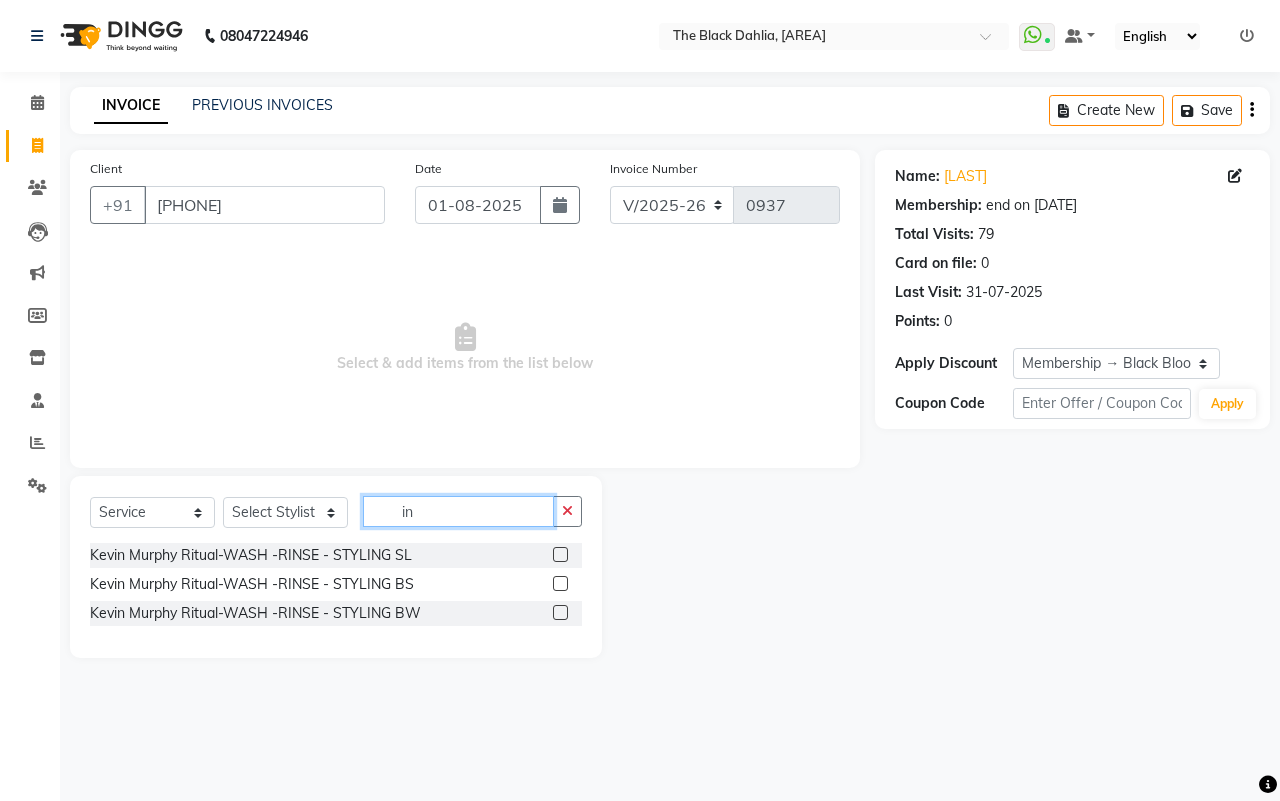 type on "i" 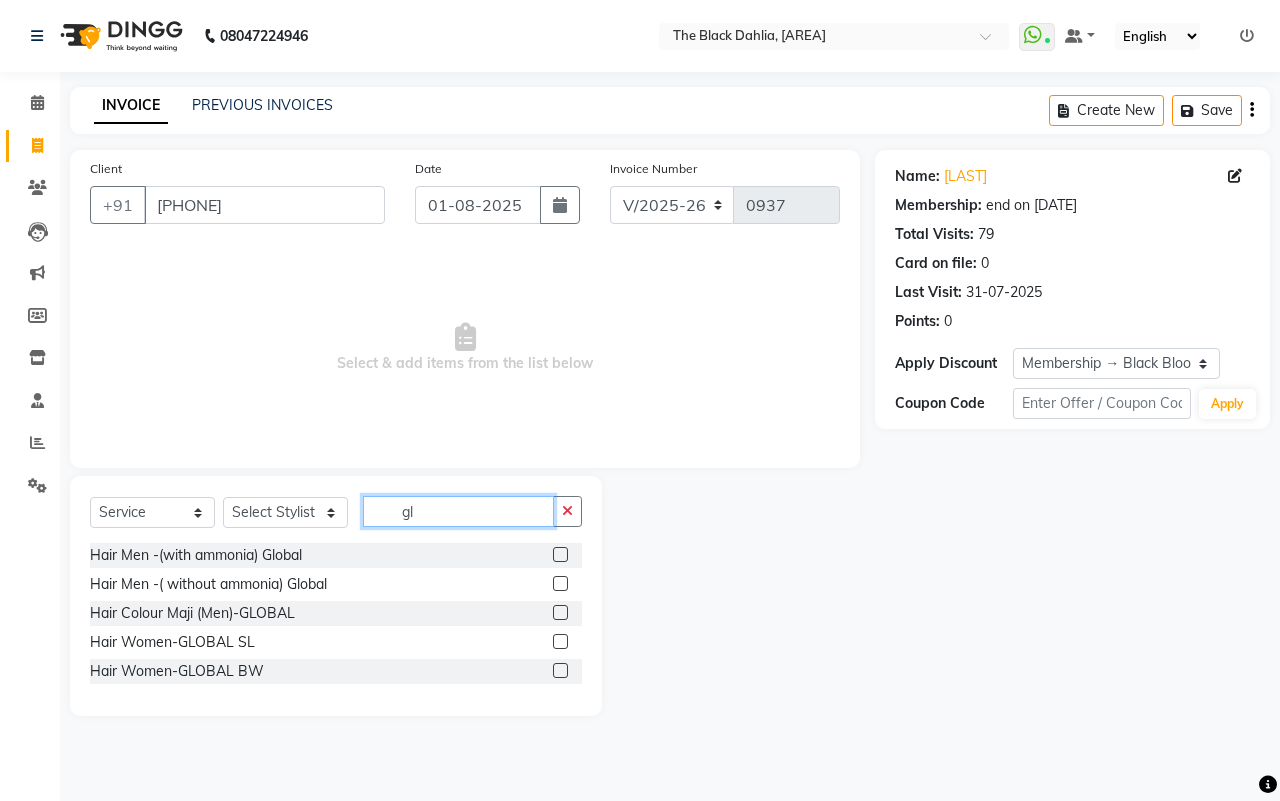 type on "g" 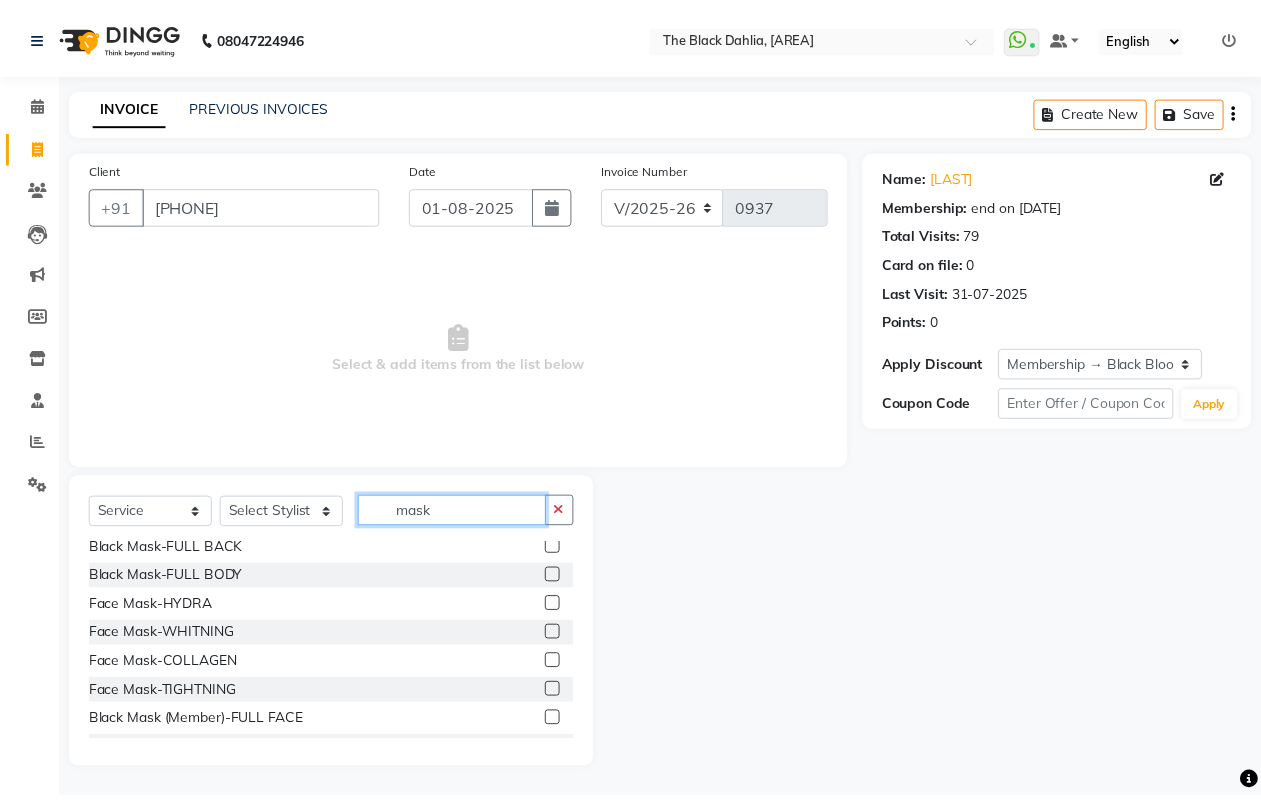 scroll, scrollTop: 0, scrollLeft: 0, axis: both 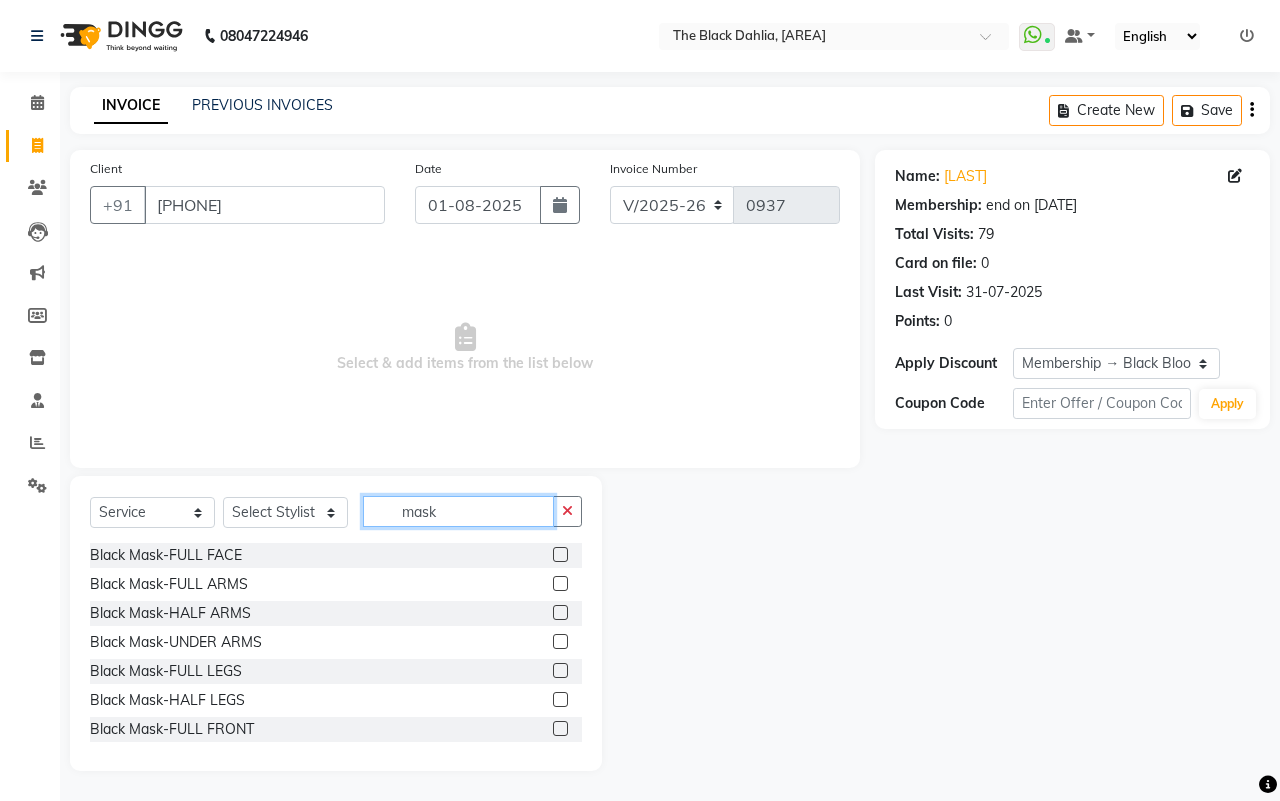 type on "mask" 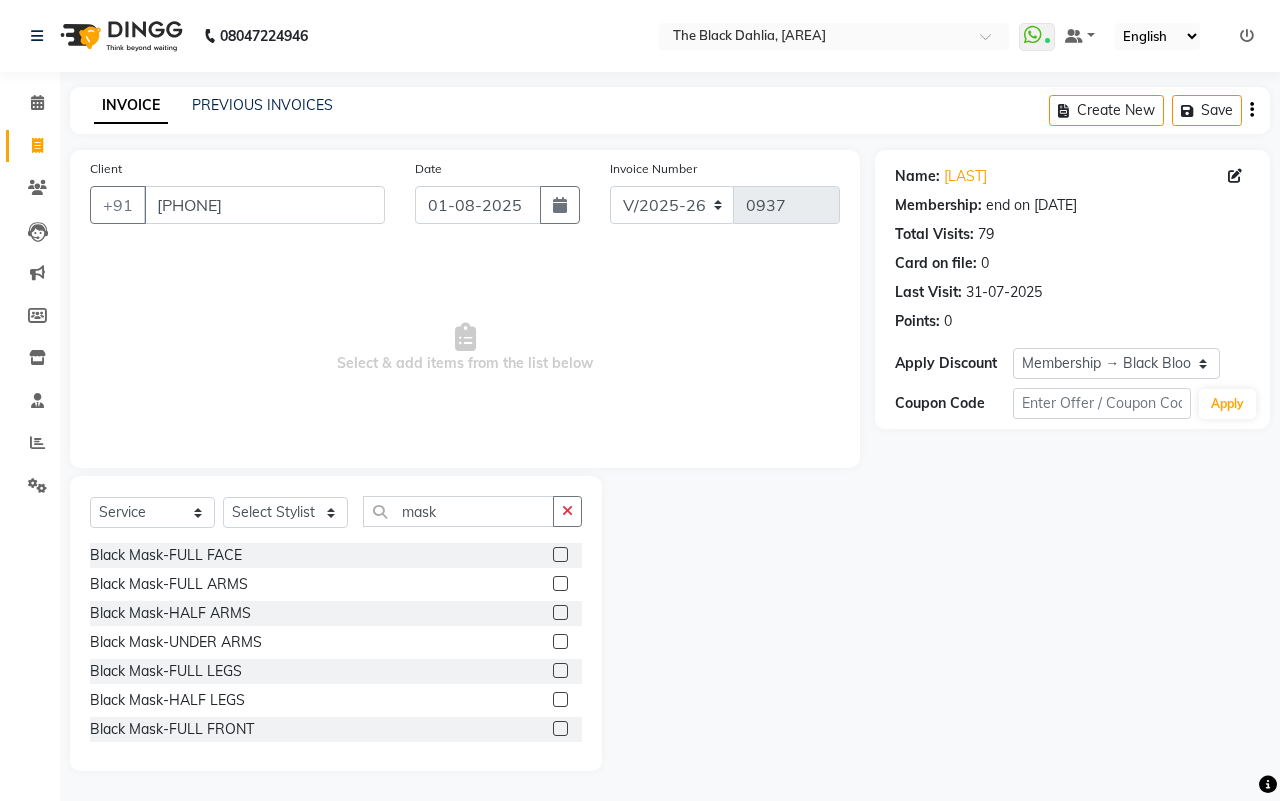 click 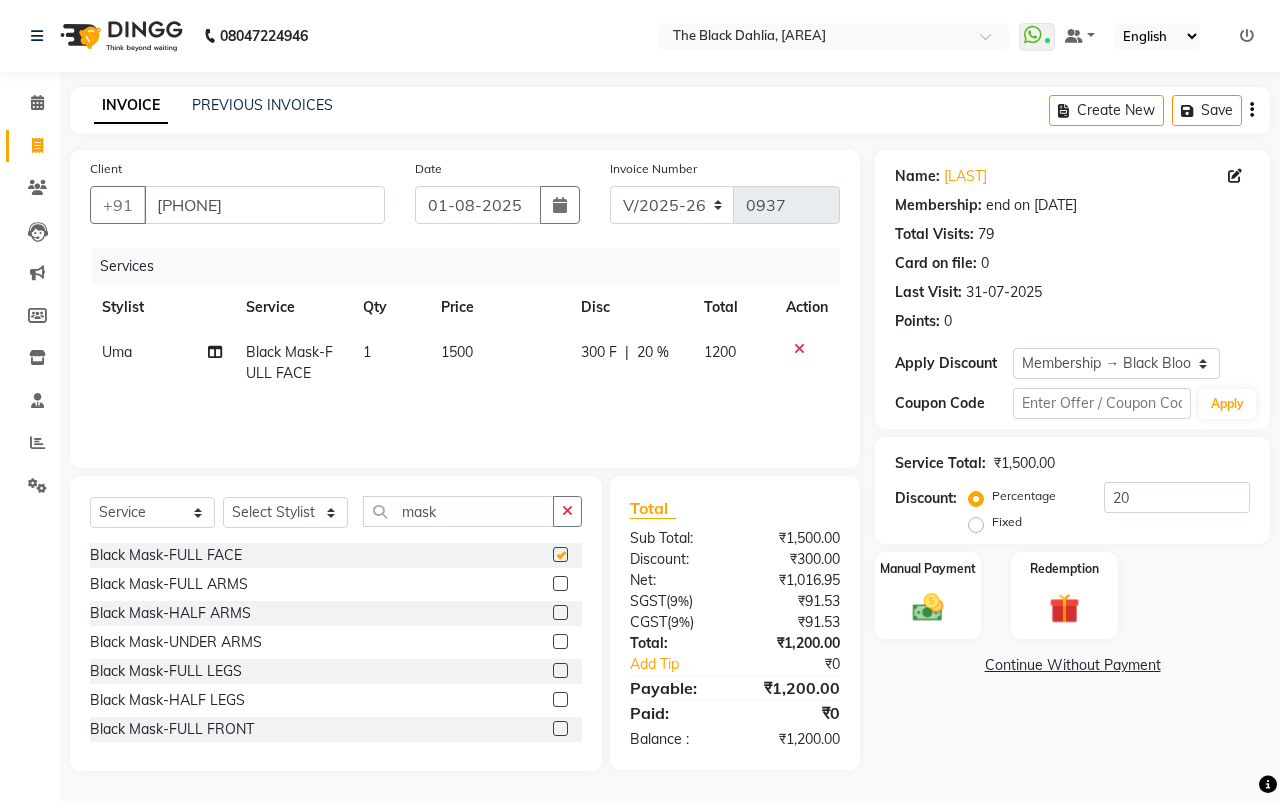checkbox on "false" 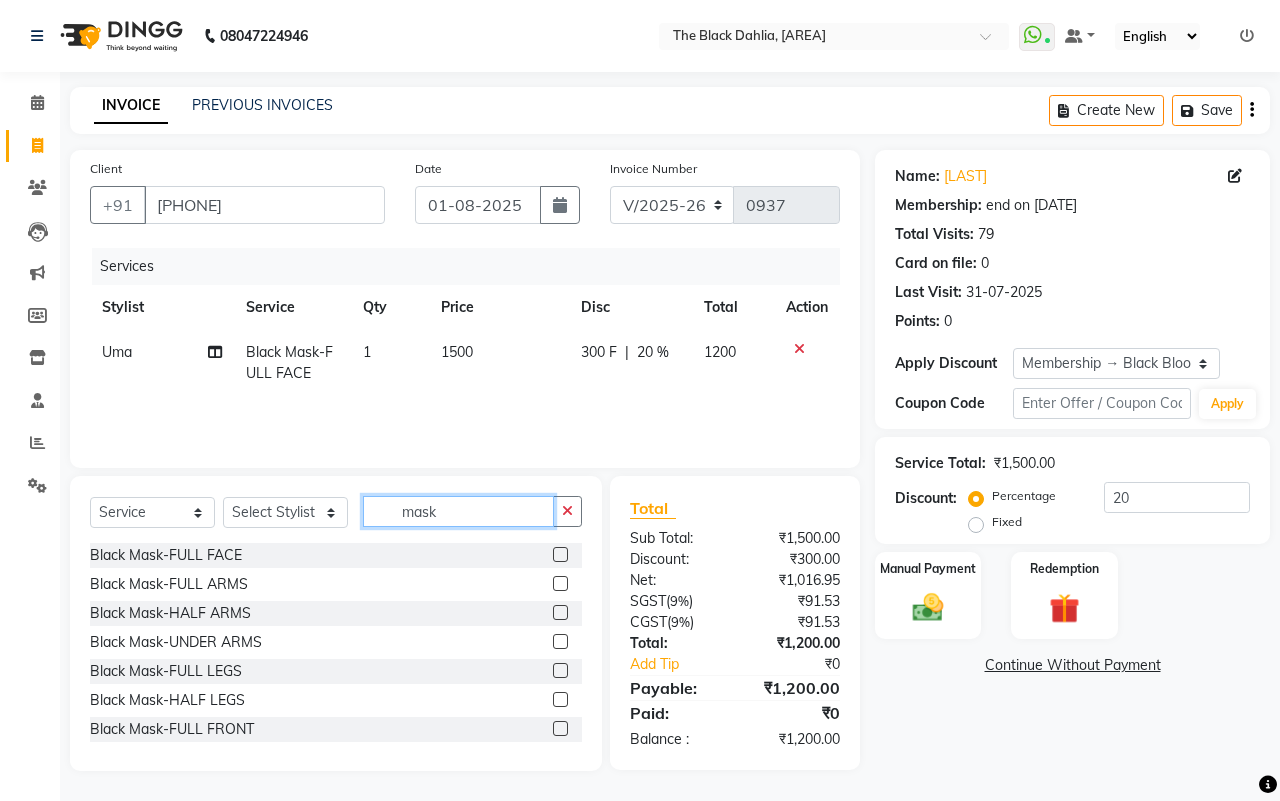drag, startPoint x: 460, startPoint y: 523, endPoint x: 376, endPoint y: 513, distance: 84.59315 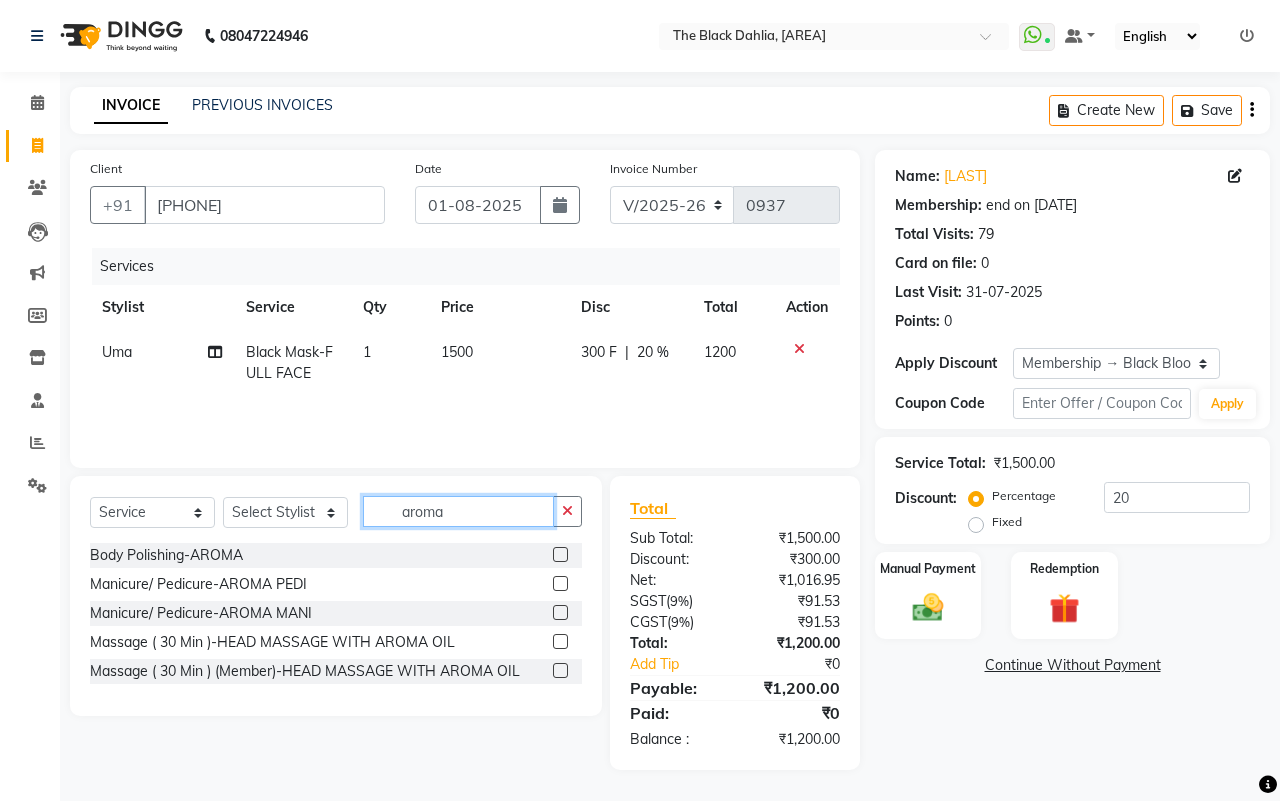 type on "aroma" 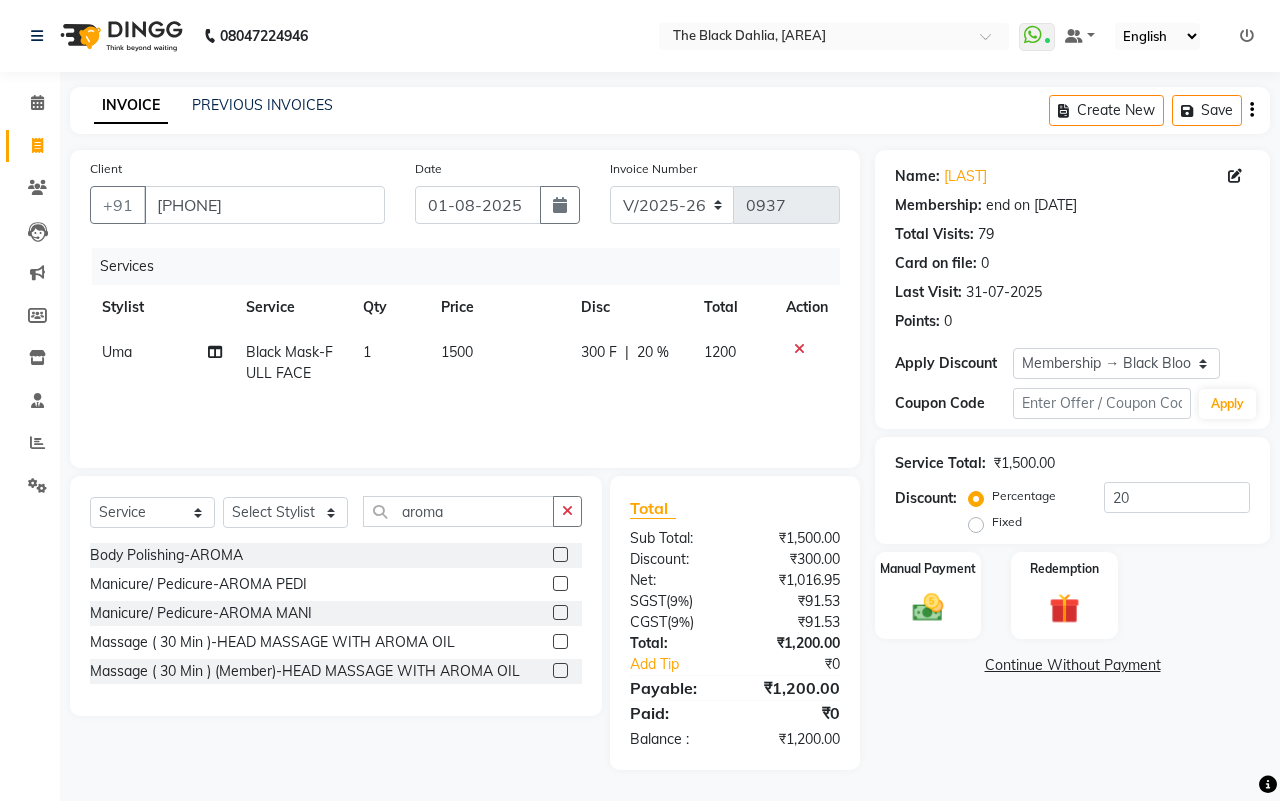 click 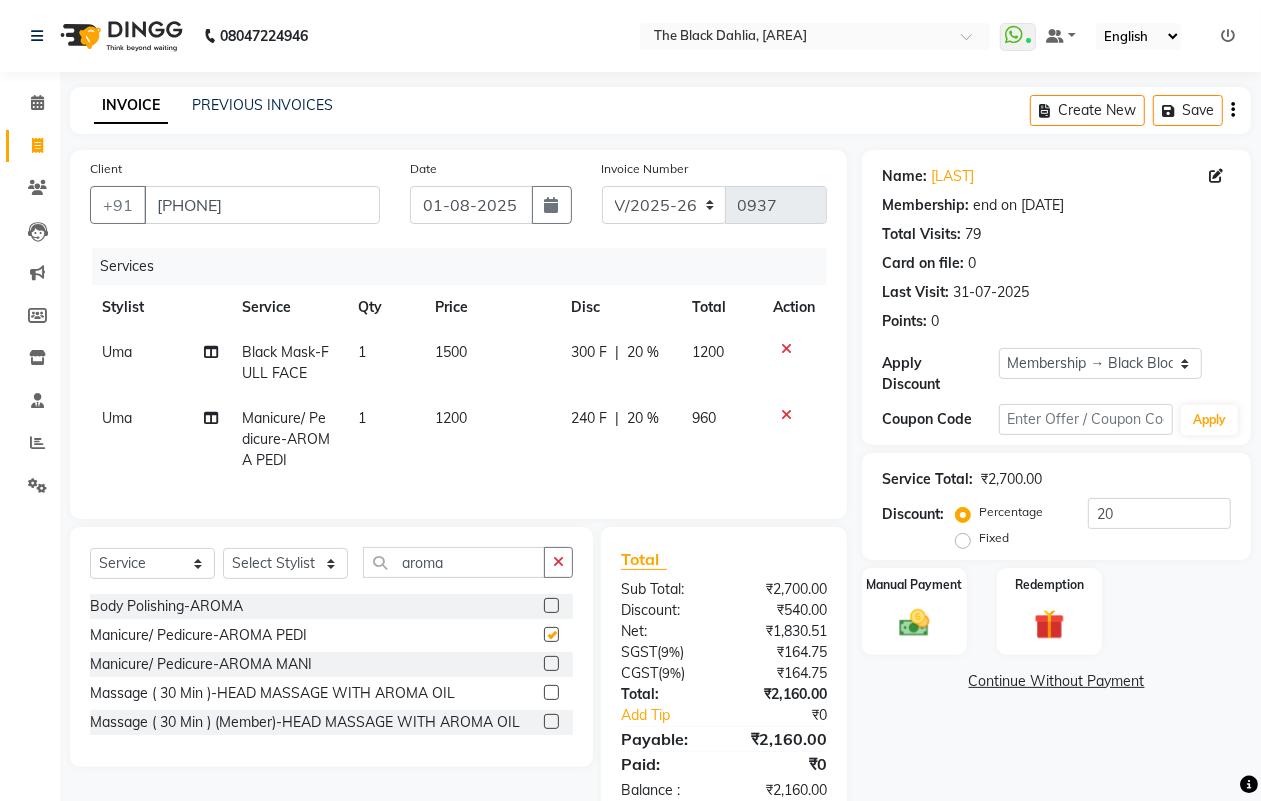 checkbox on "false" 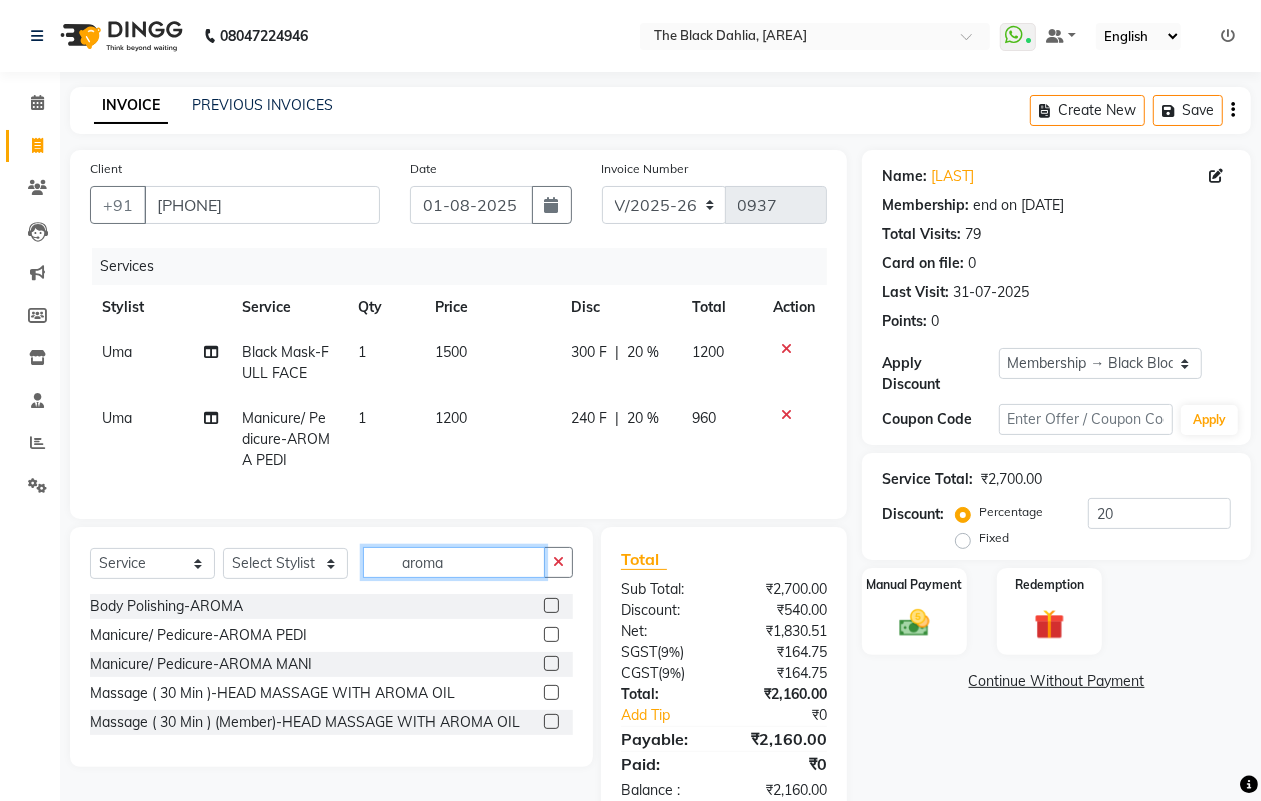 drag, startPoint x: 497, startPoint y: 578, endPoint x: 387, endPoint y: 576, distance: 110.01818 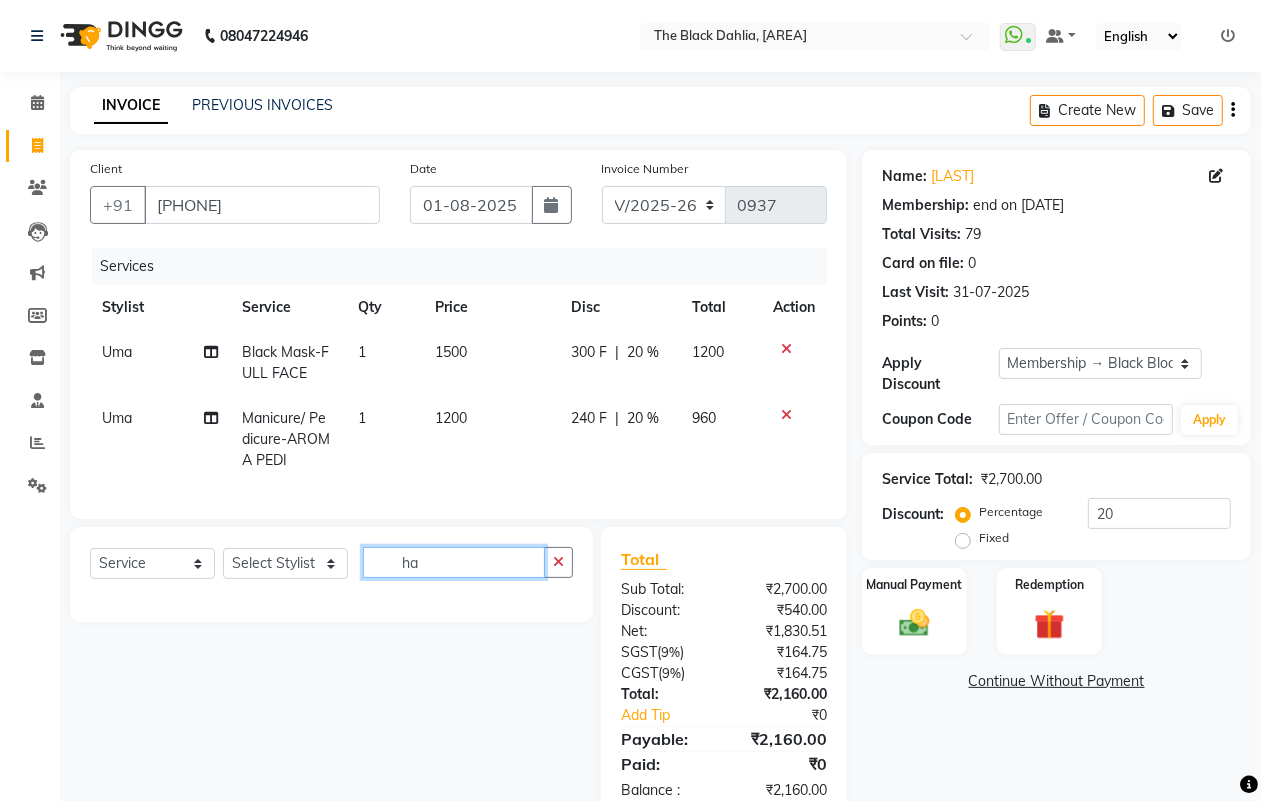 type on "h" 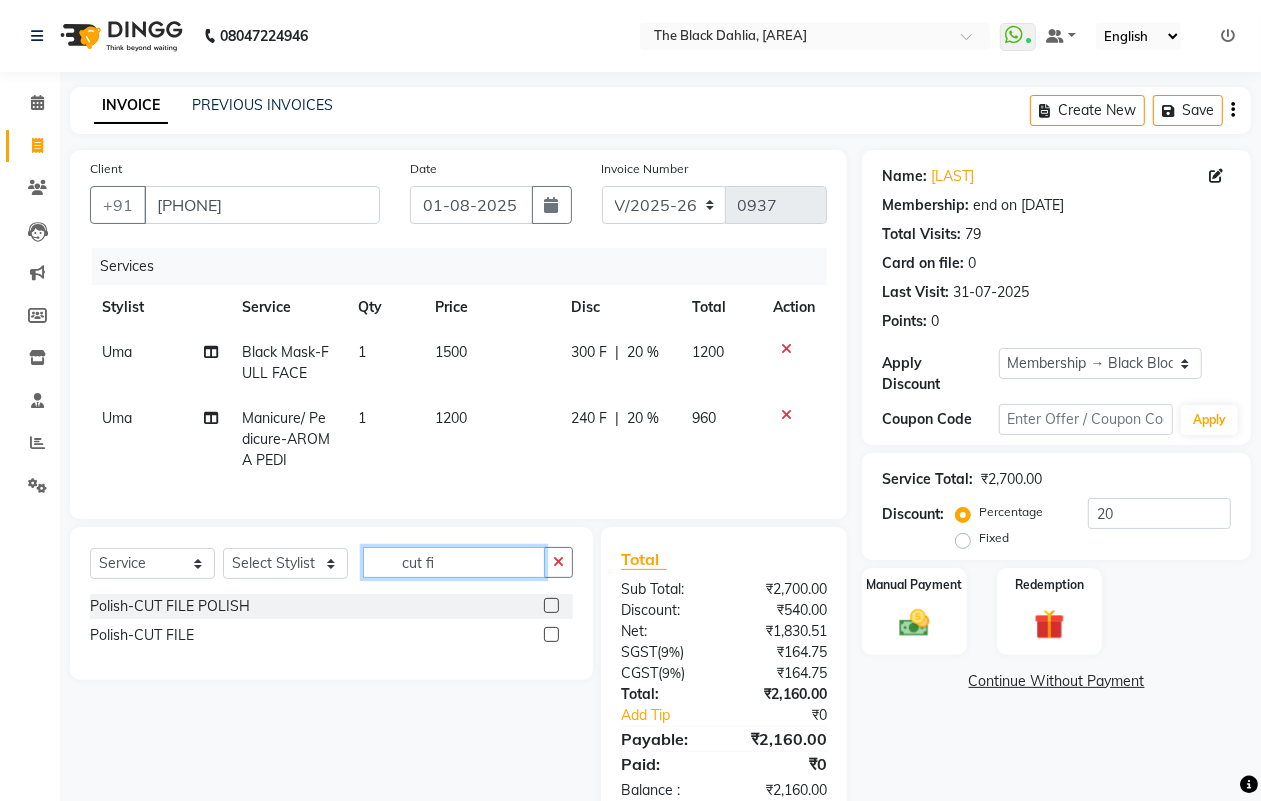 type on "cut fi" 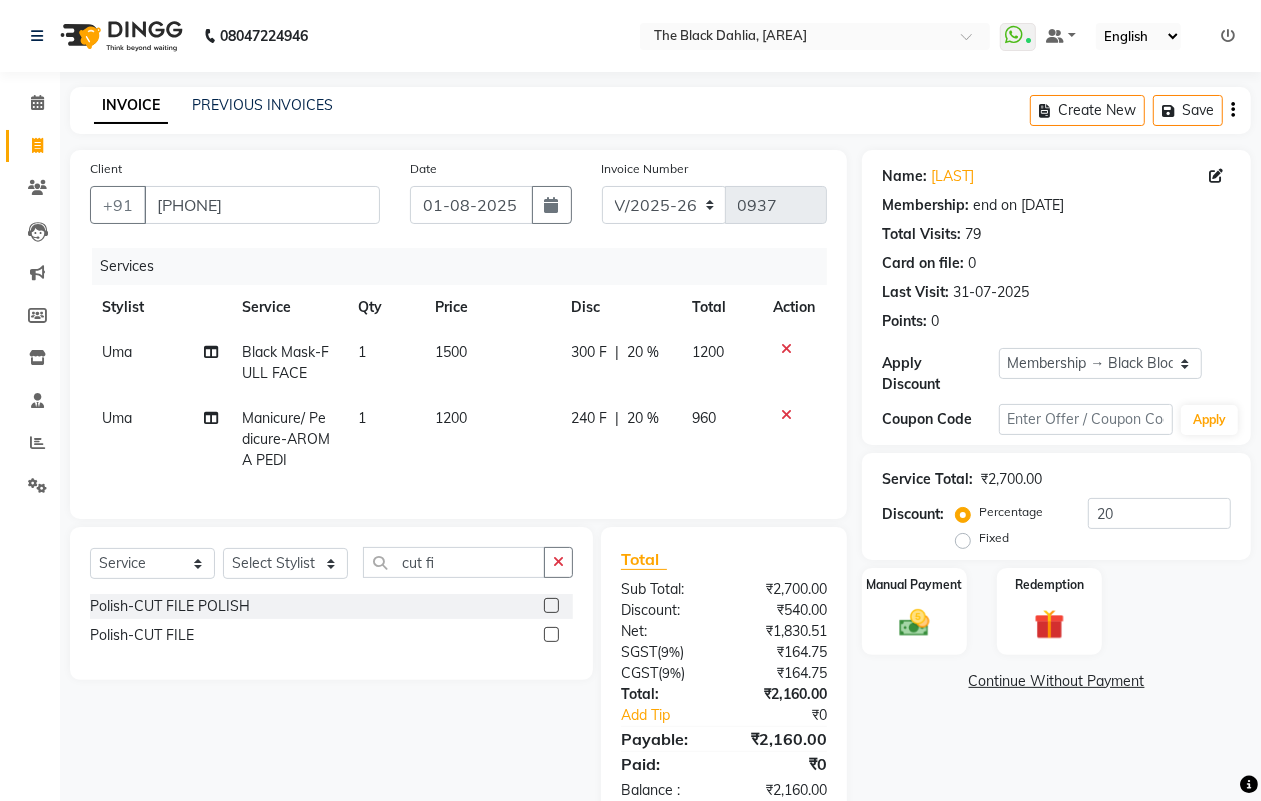 click 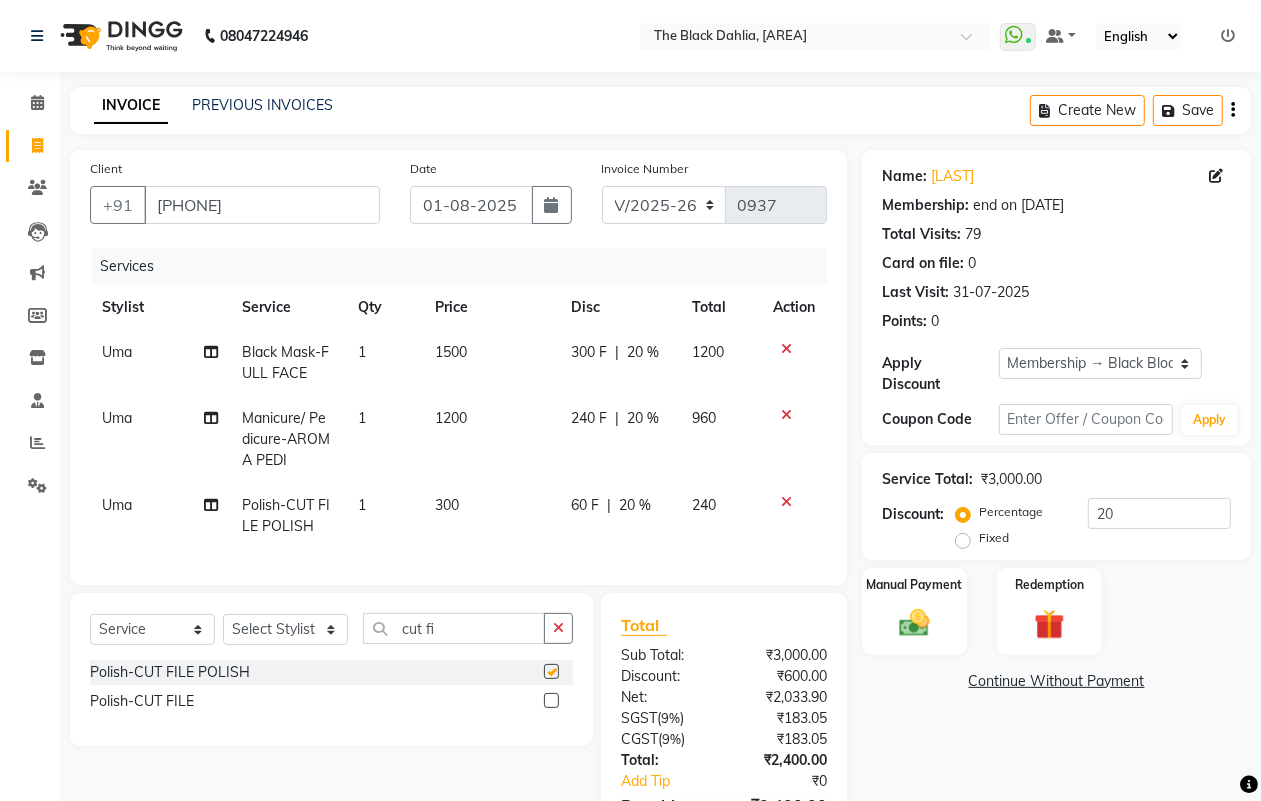 checkbox on "false" 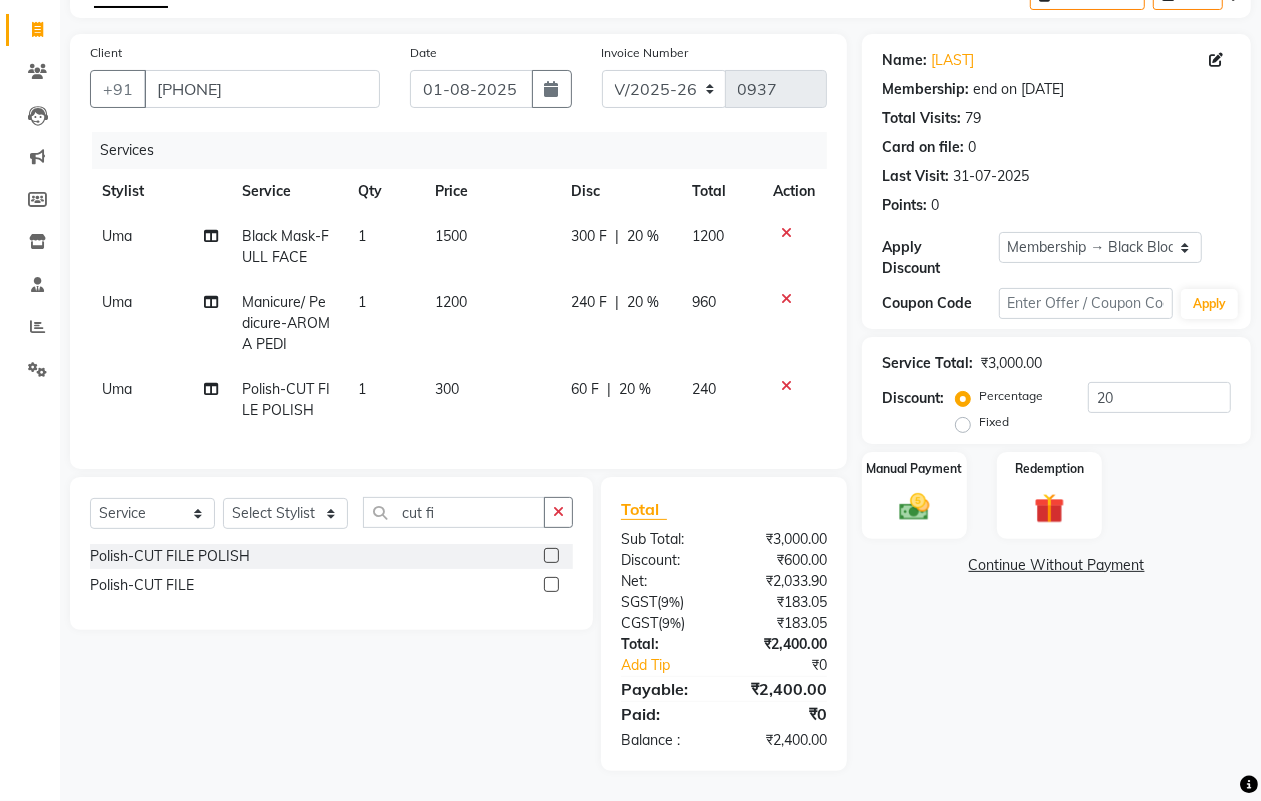 scroll, scrollTop: 133, scrollLeft: 0, axis: vertical 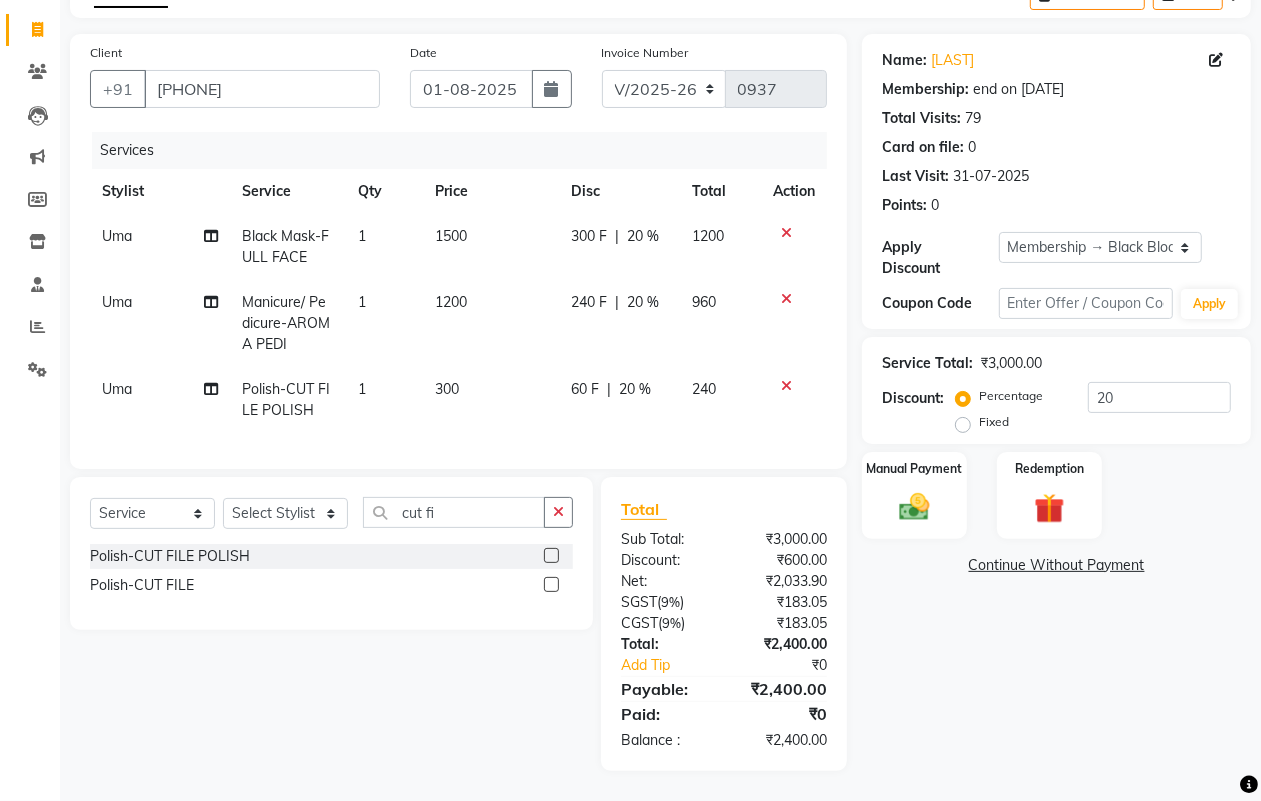 click on "1" 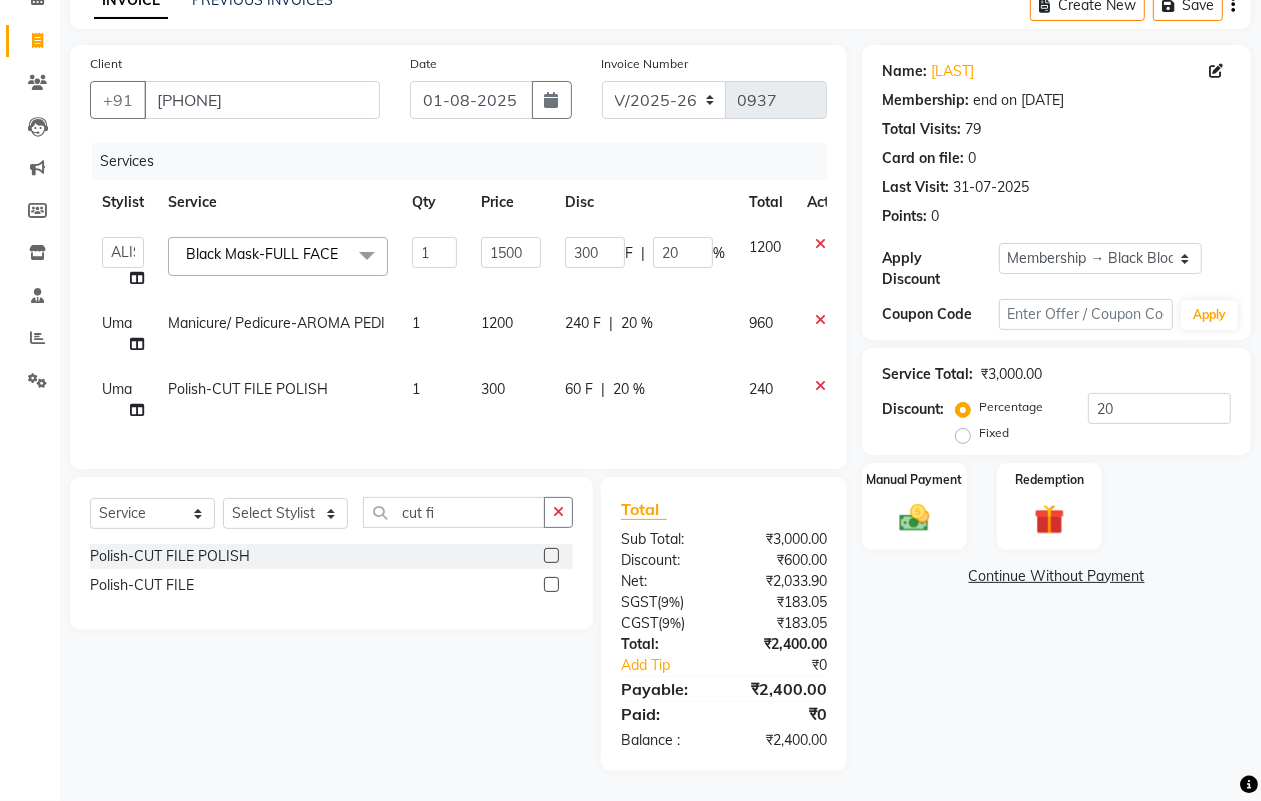 scroll, scrollTop: 123, scrollLeft: 0, axis: vertical 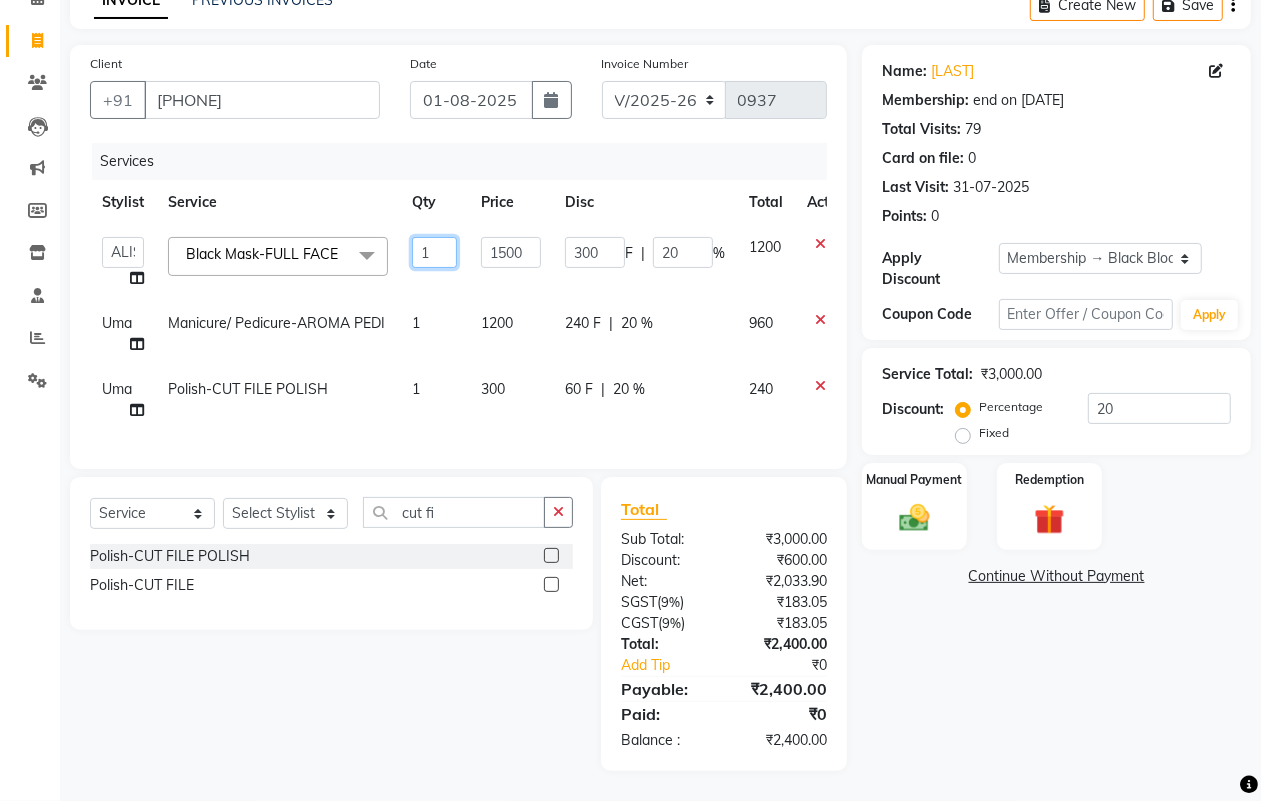 click on "1" 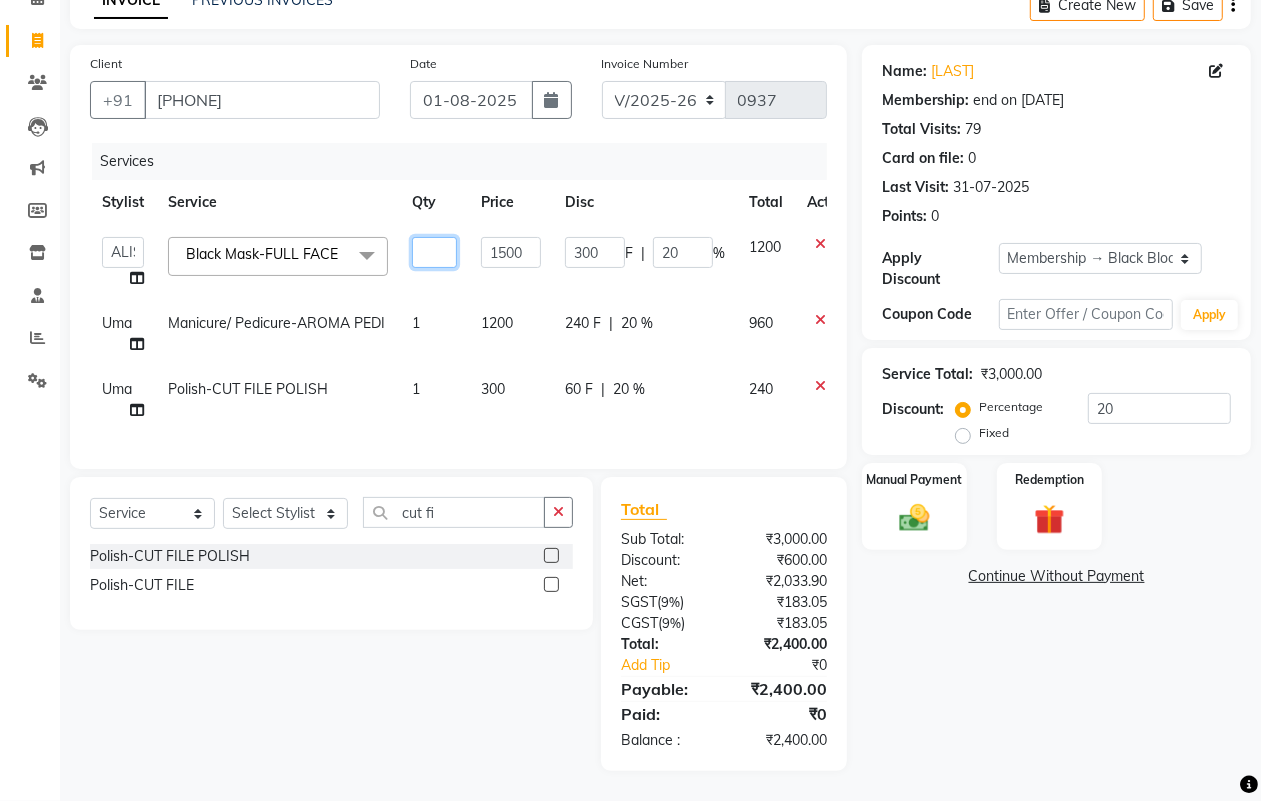 type on "2" 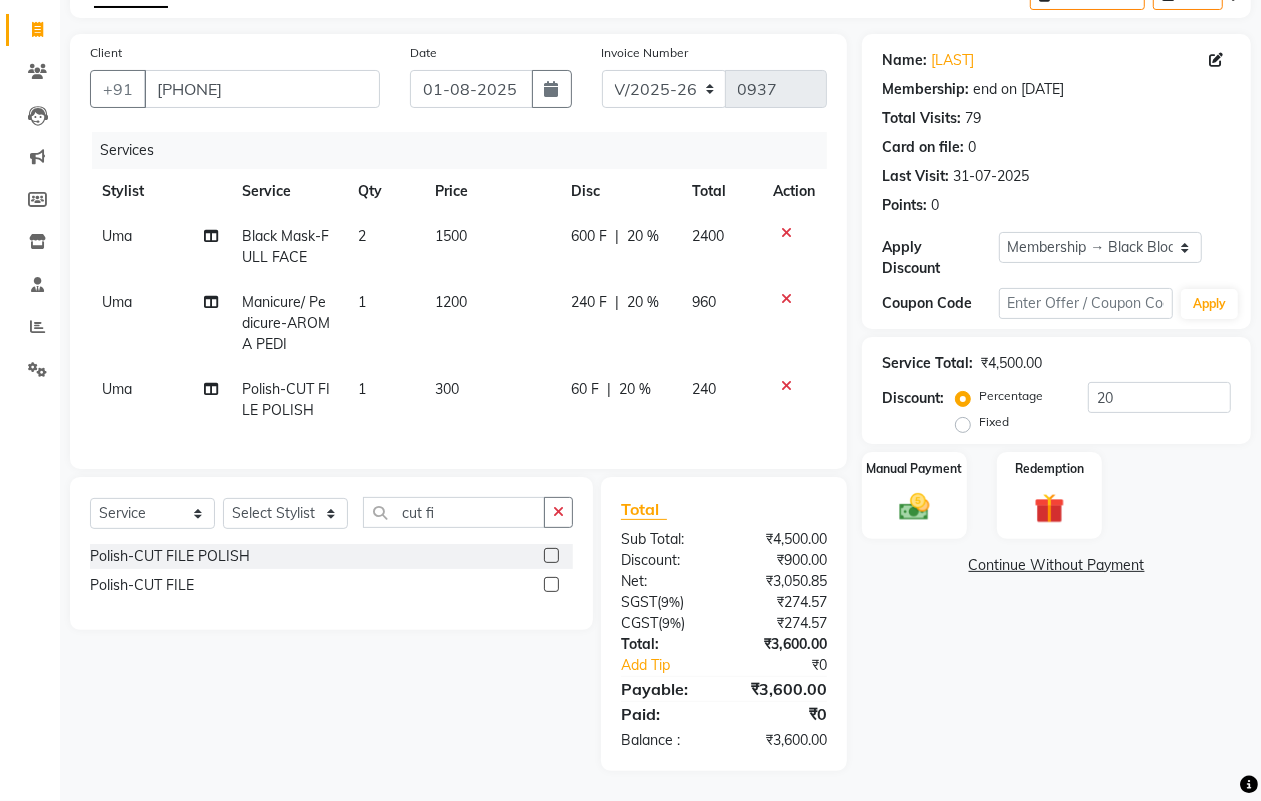 click on "Uma Polish-CUT FILE POLISH 1 300 60 F | 20 % 240" 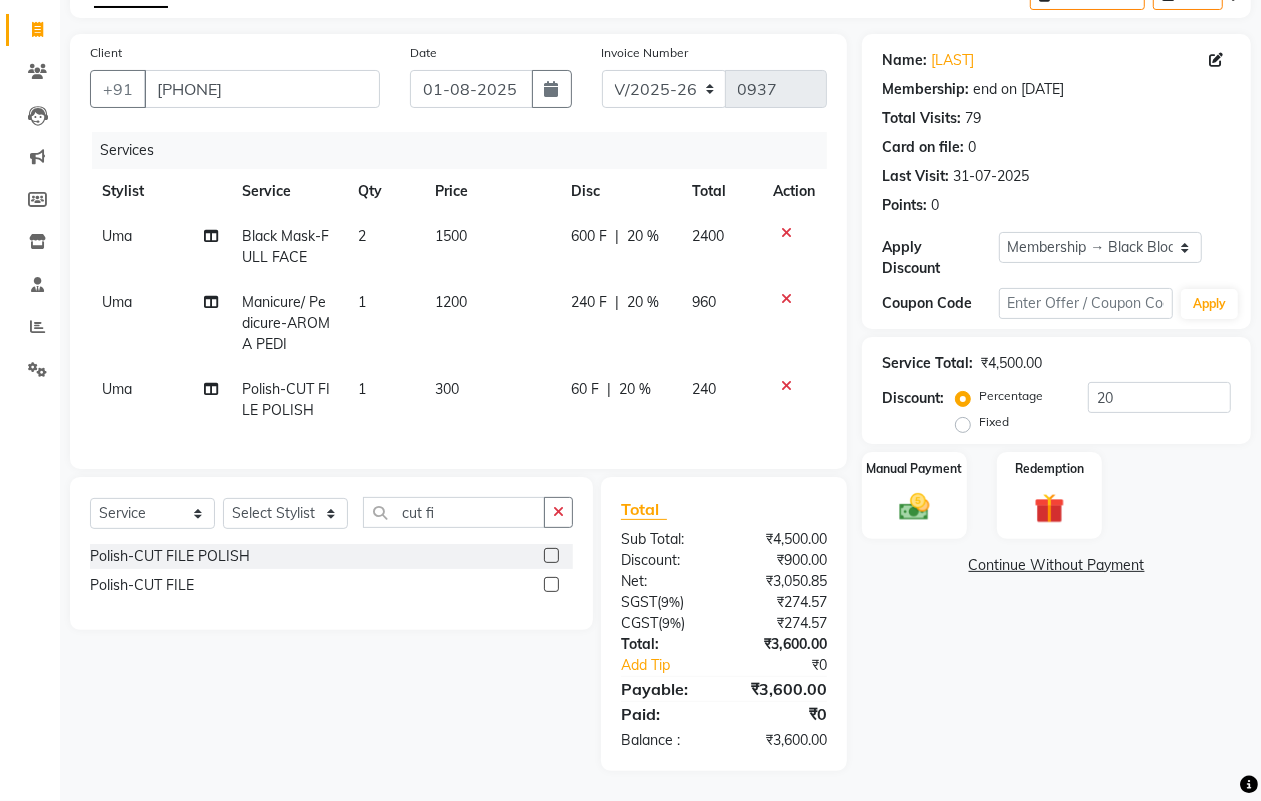 click on "1" 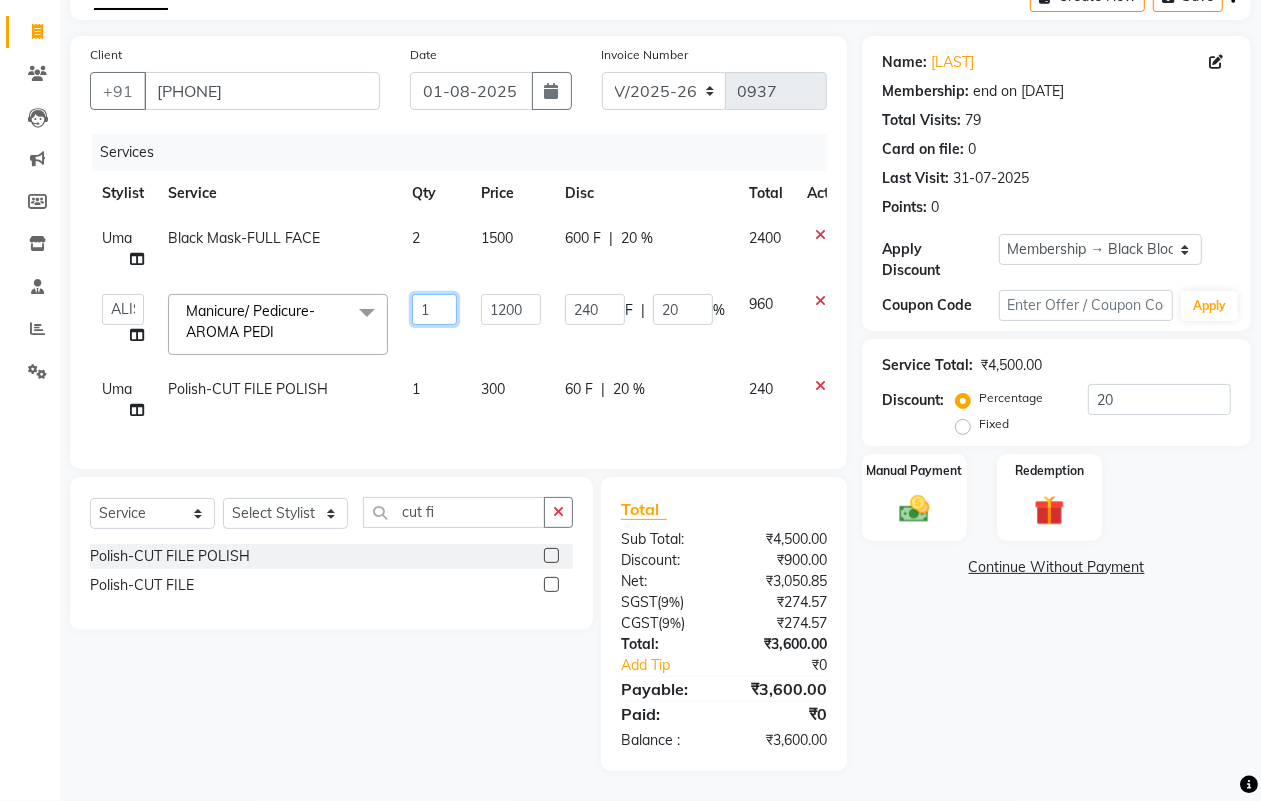 click on "1" 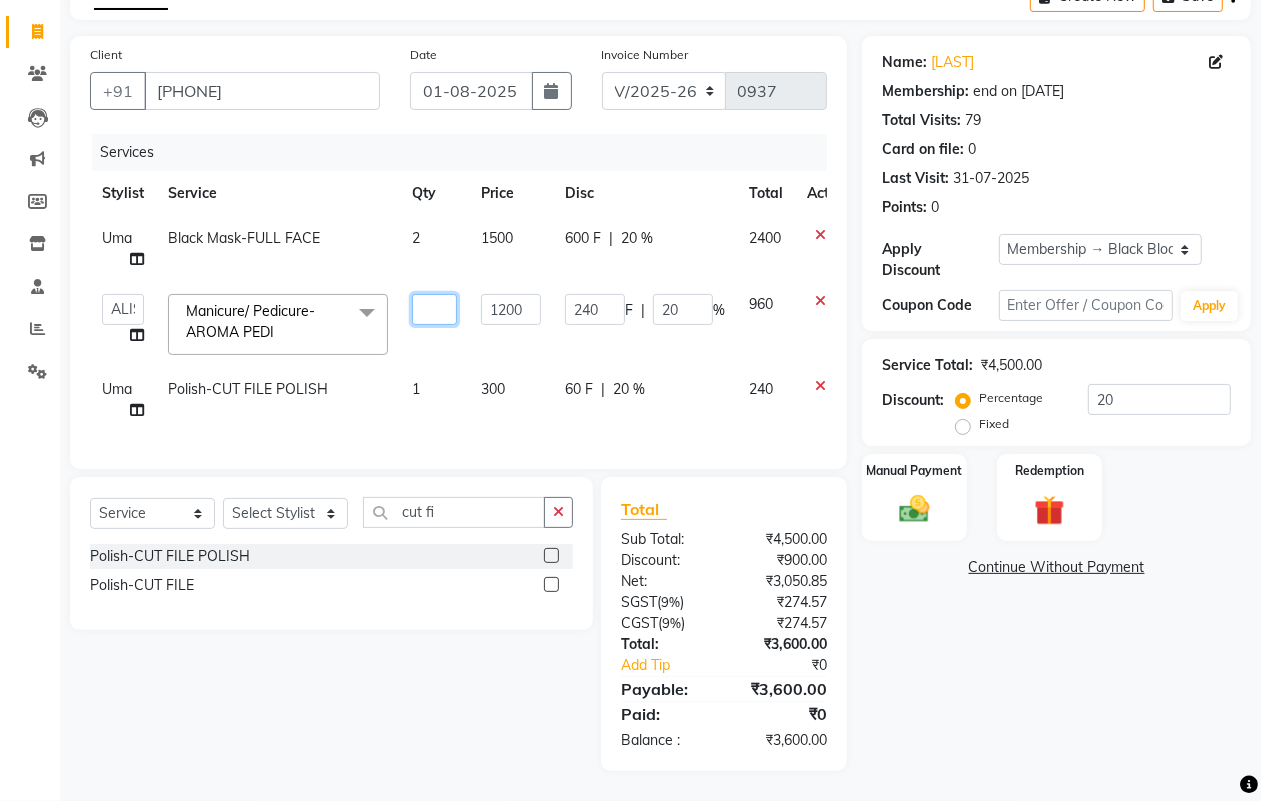 type on "2" 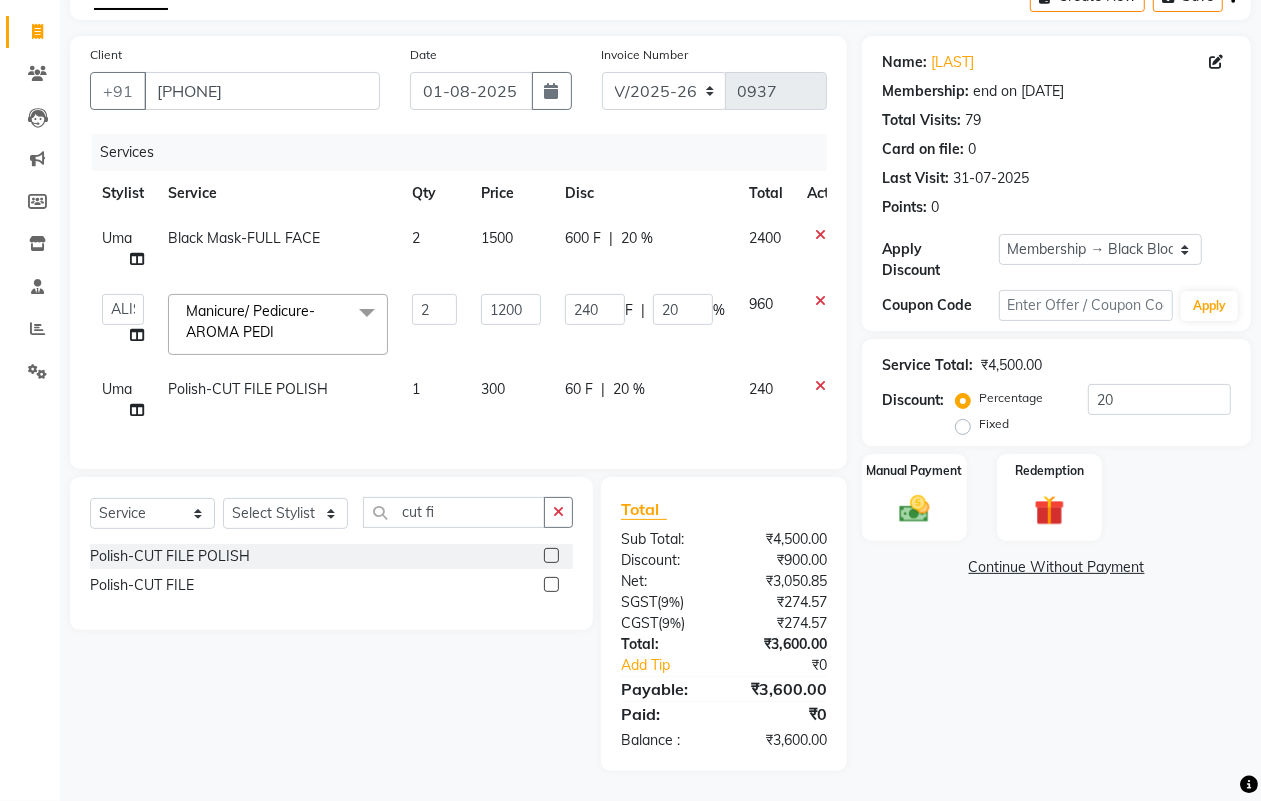 click on "Uma Polish-CUT FILE POLISH 1 300 60 F | 20 % 240" 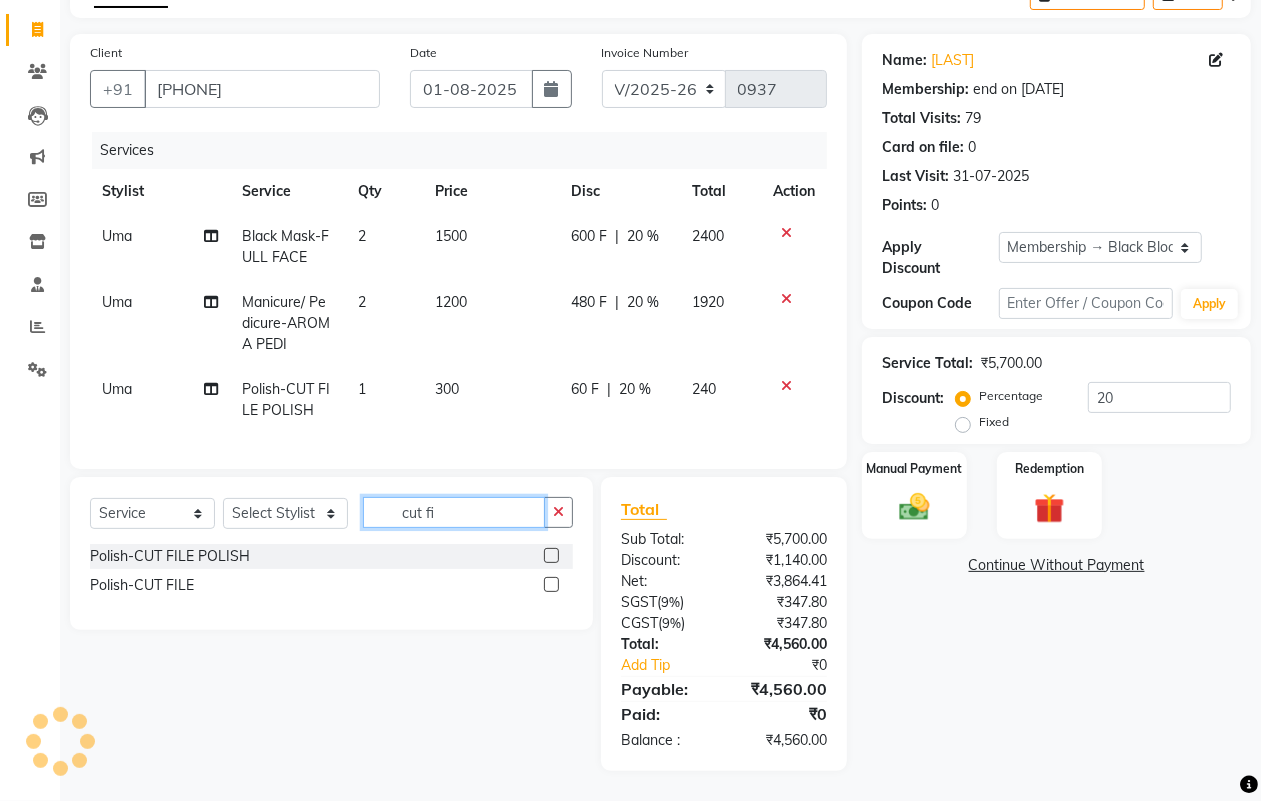 click on "cut fi" 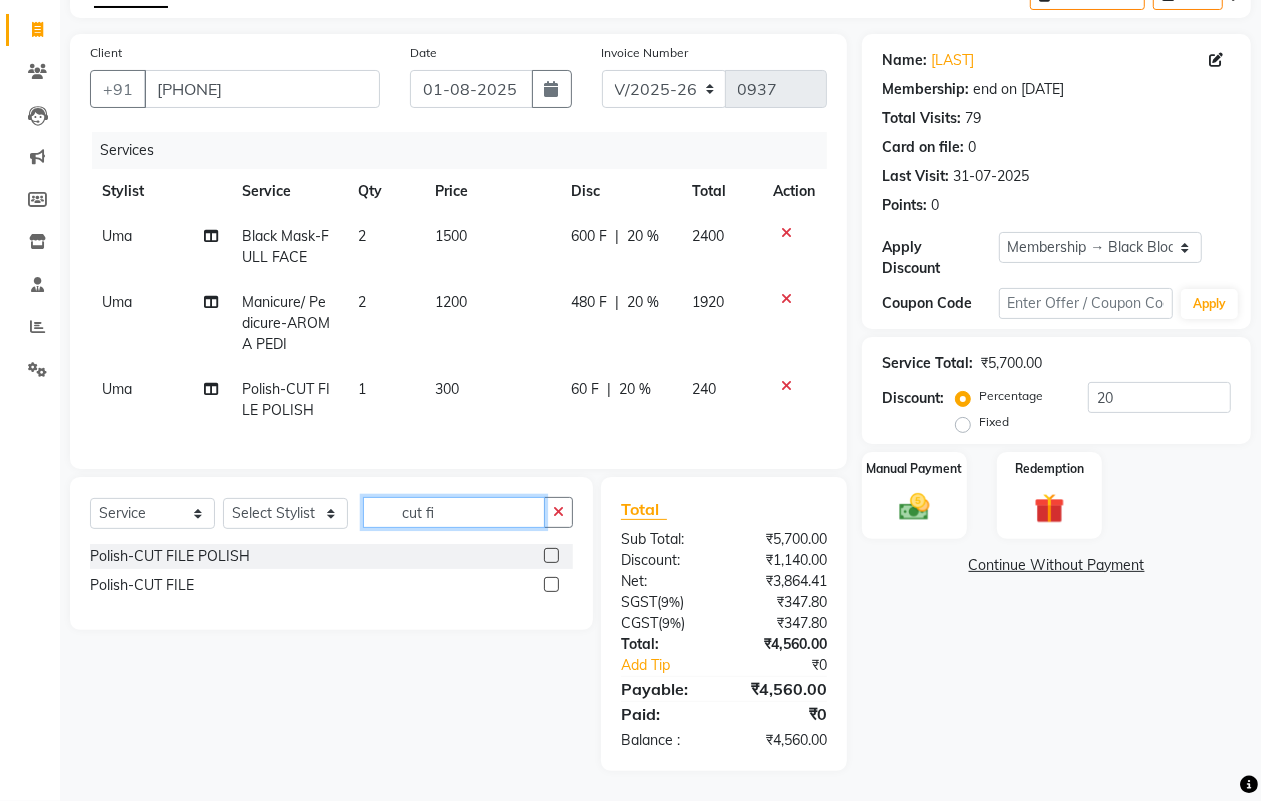 click on "cut fi" 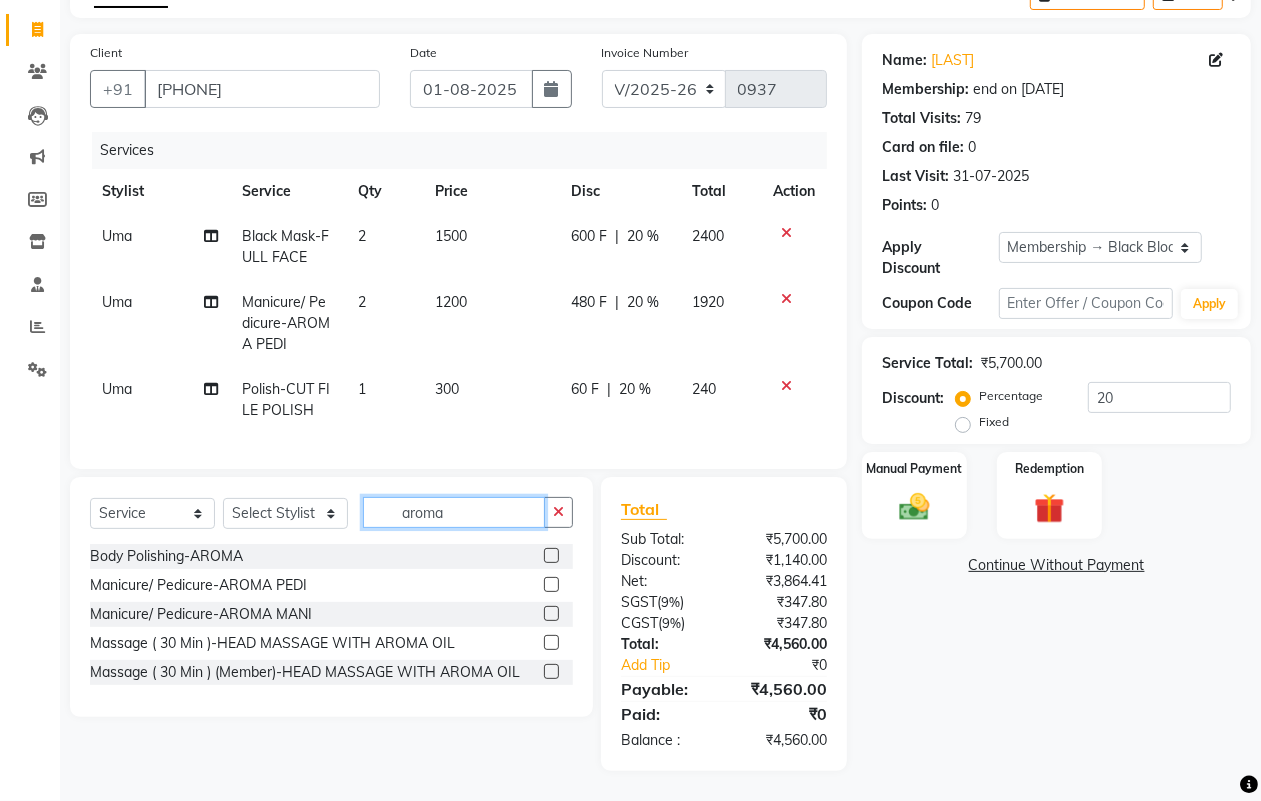type on "aroma" 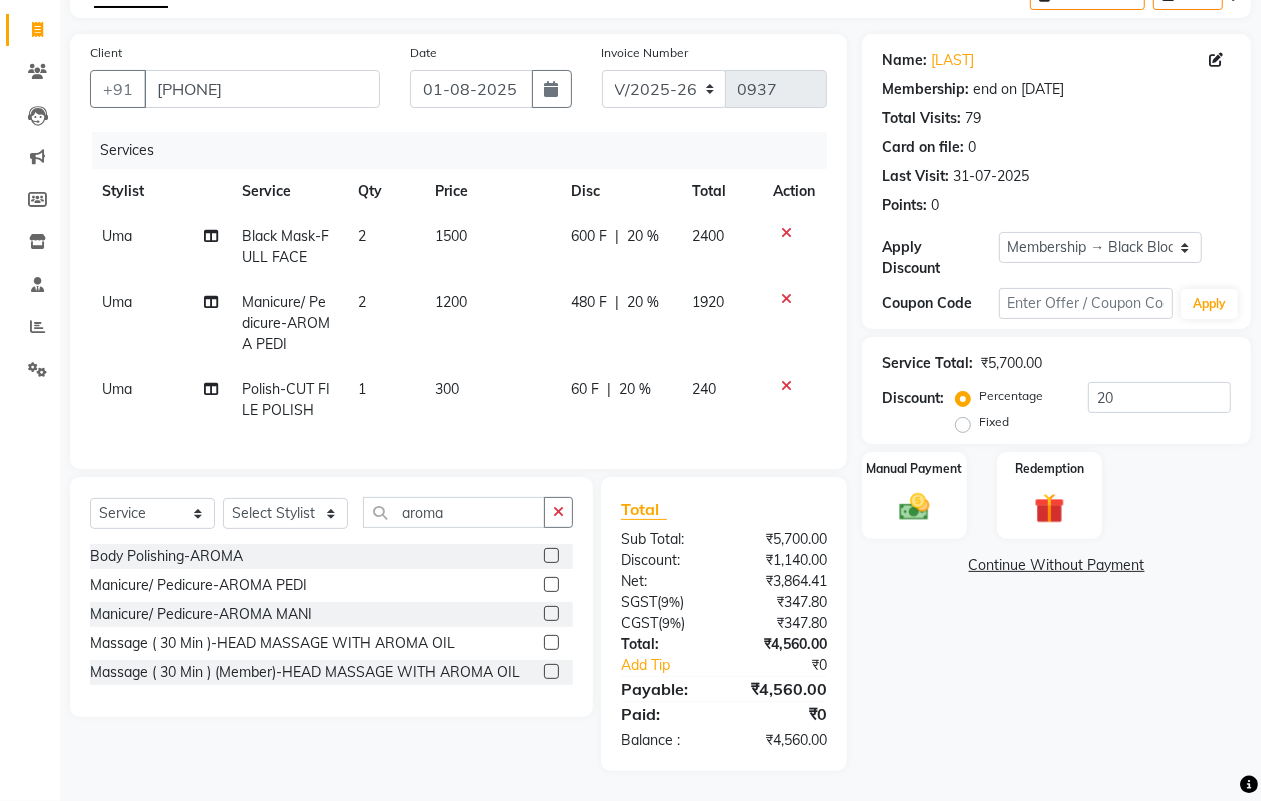click 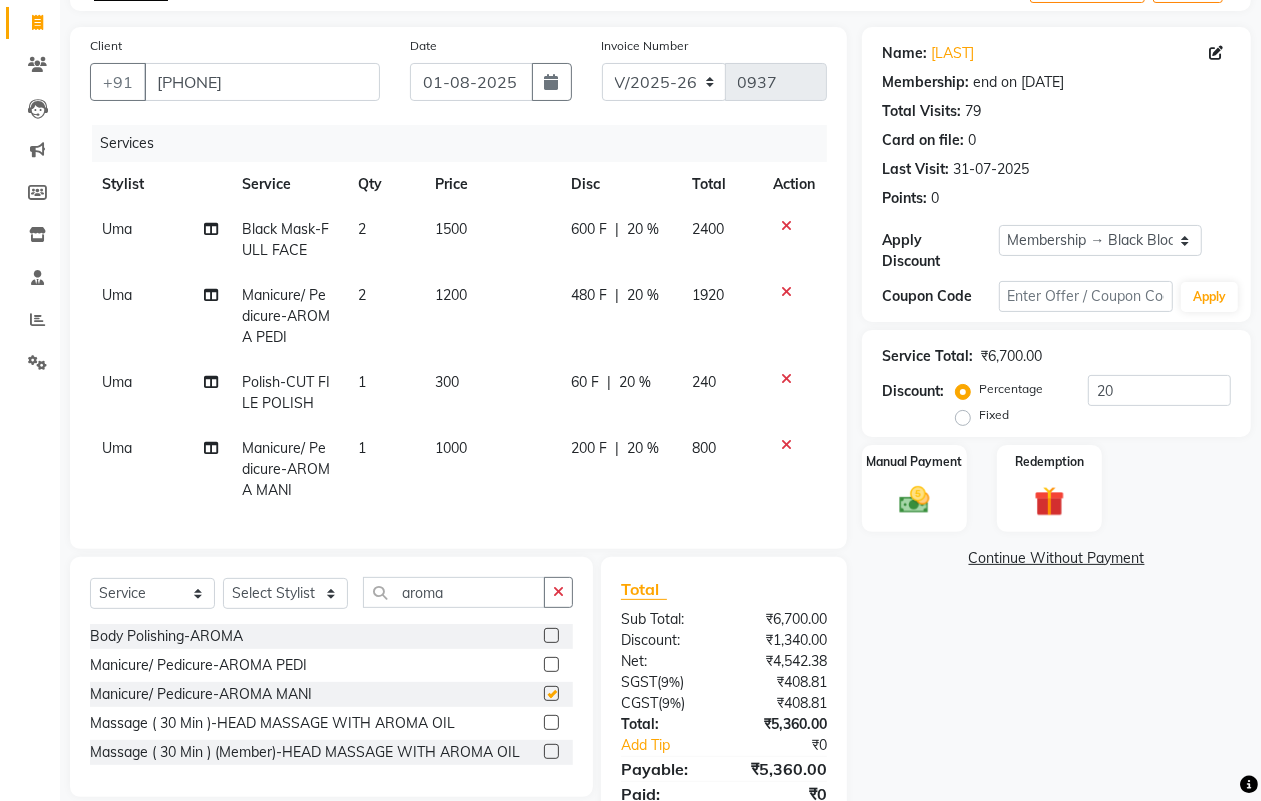 checkbox on "false" 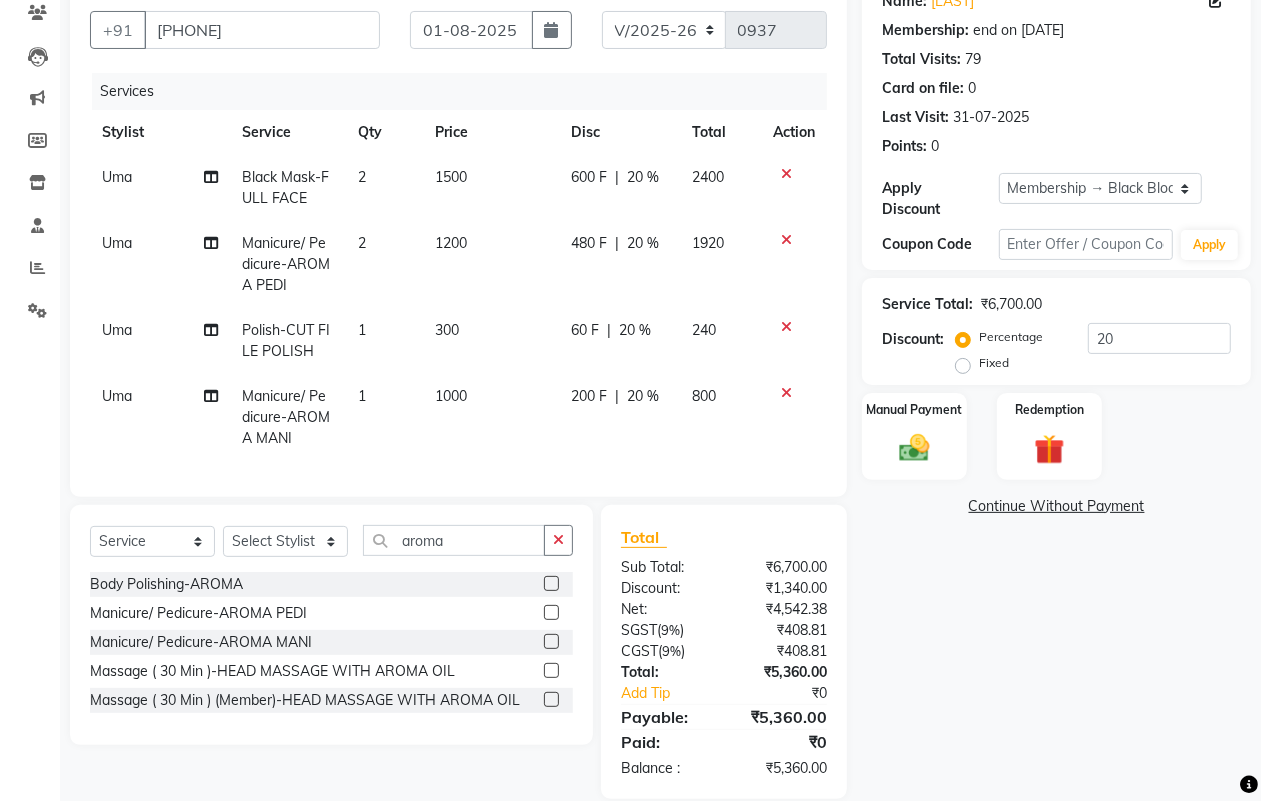 scroll, scrollTop: 221, scrollLeft: 0, axis: vertical 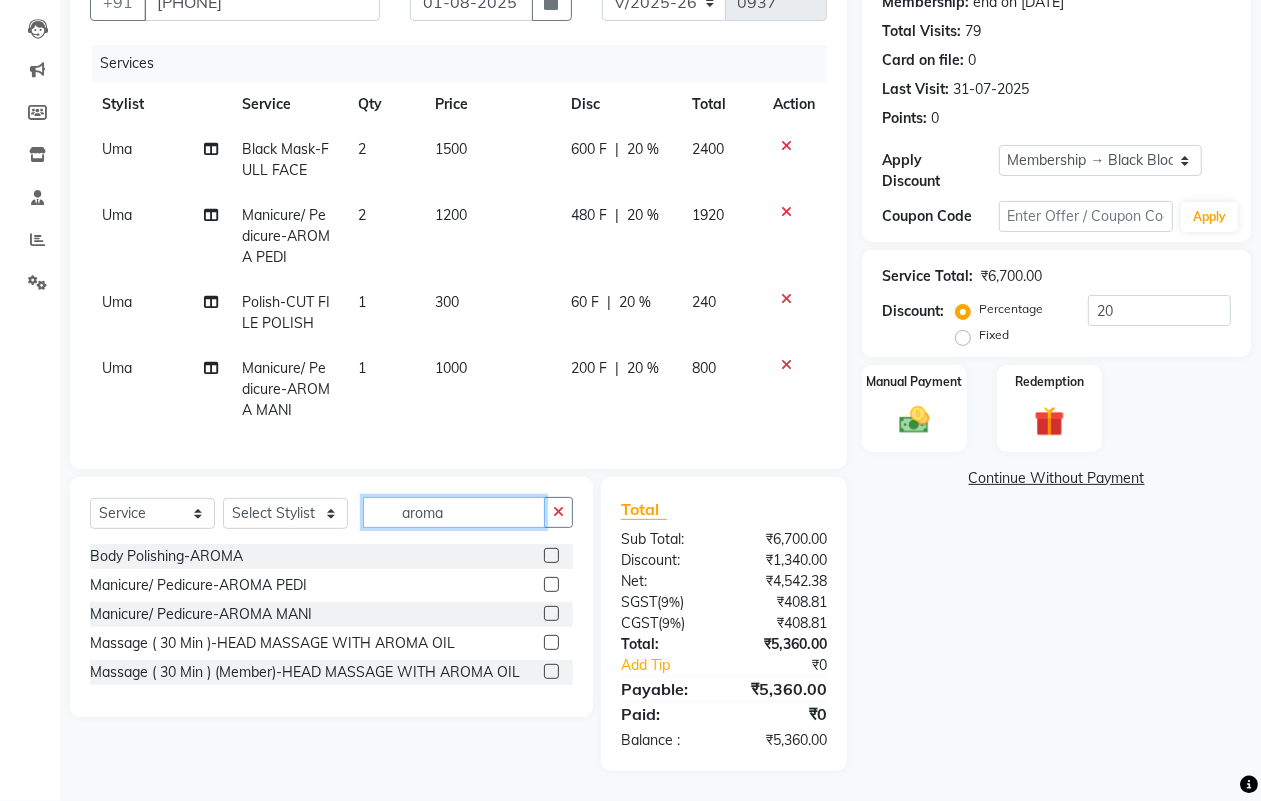 drag, startPoint x: 463, startPoint y: 512, endPoint x: 320, endPoint y: 517, distance: 143.08739 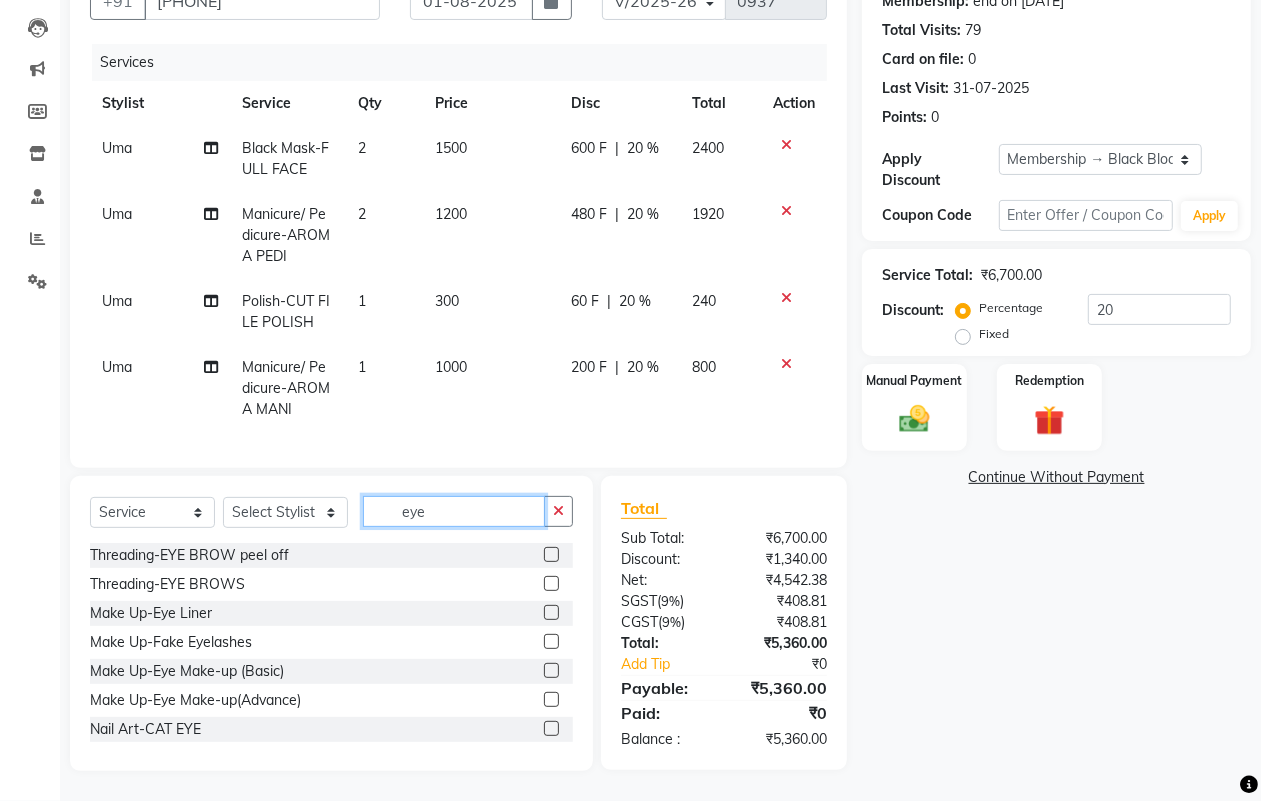 type on "eye" 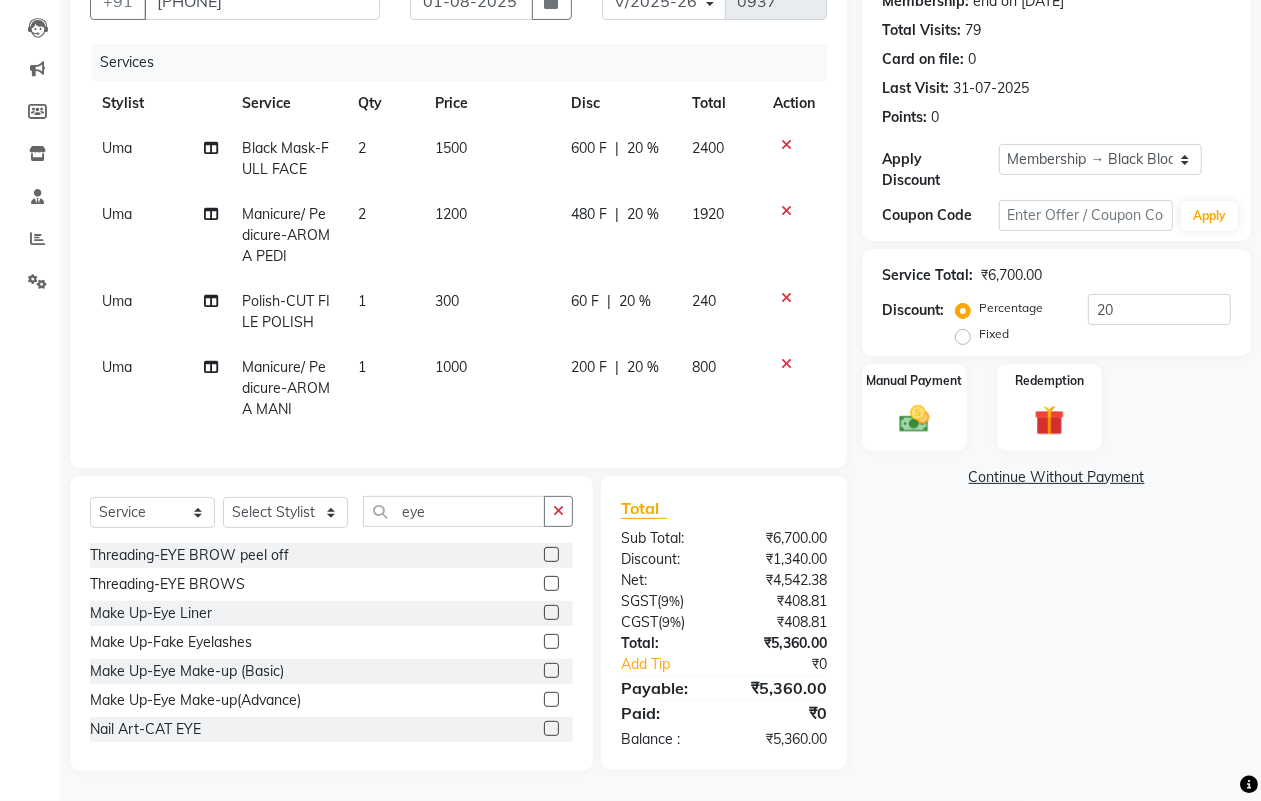 click 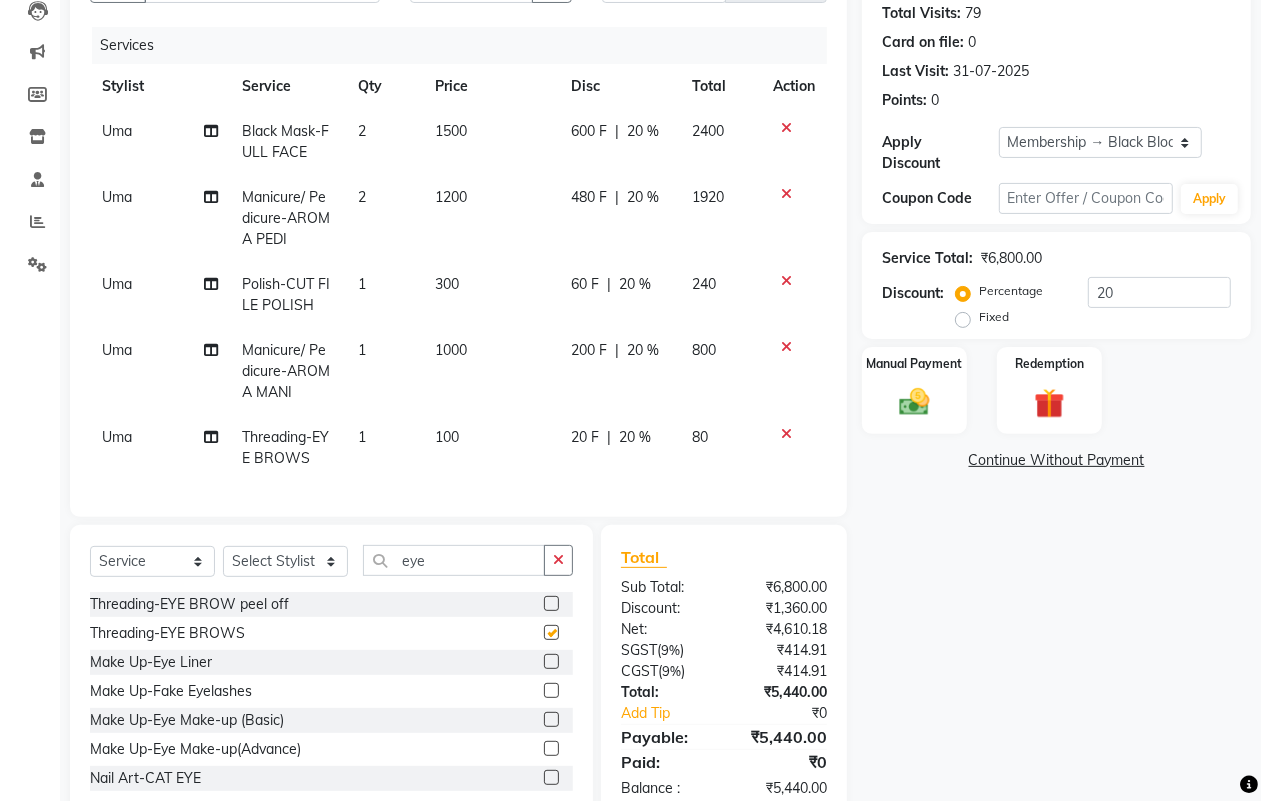 checkbox on "false" 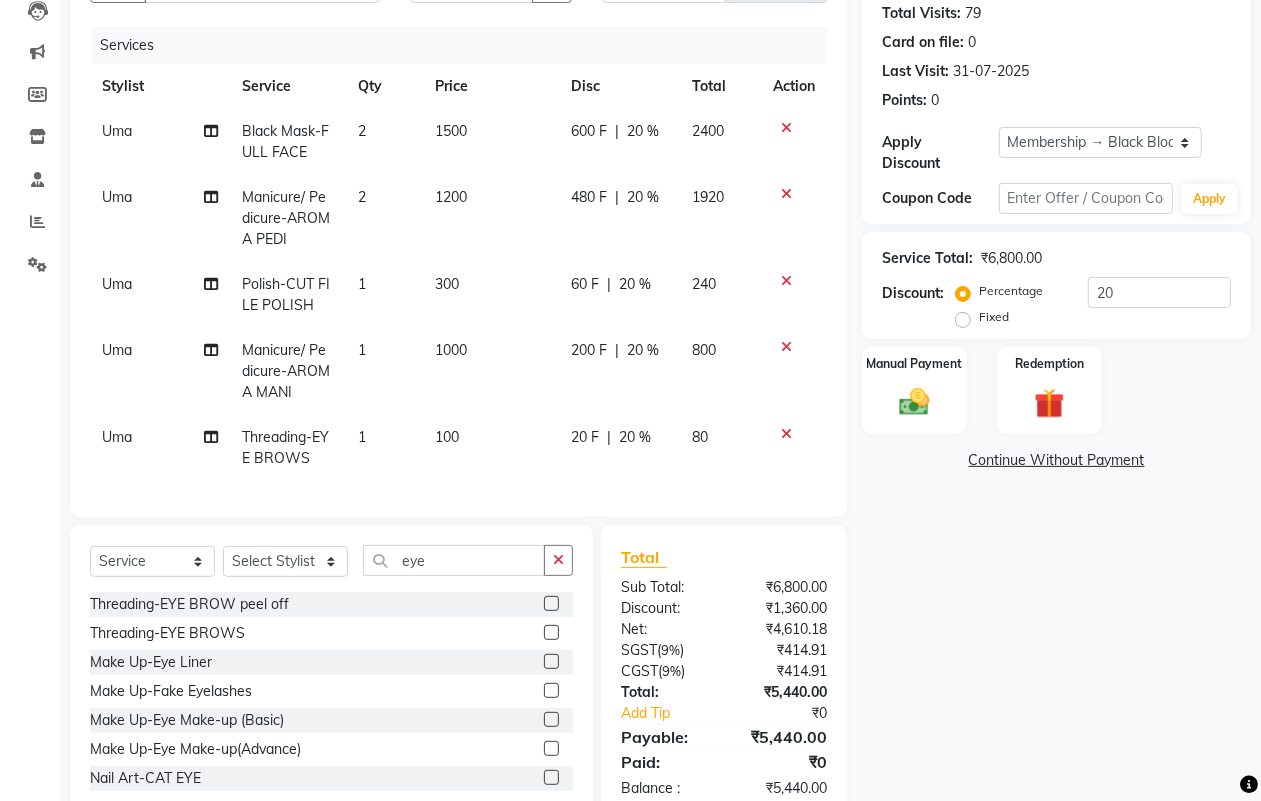 click on "20 F | 20 %" 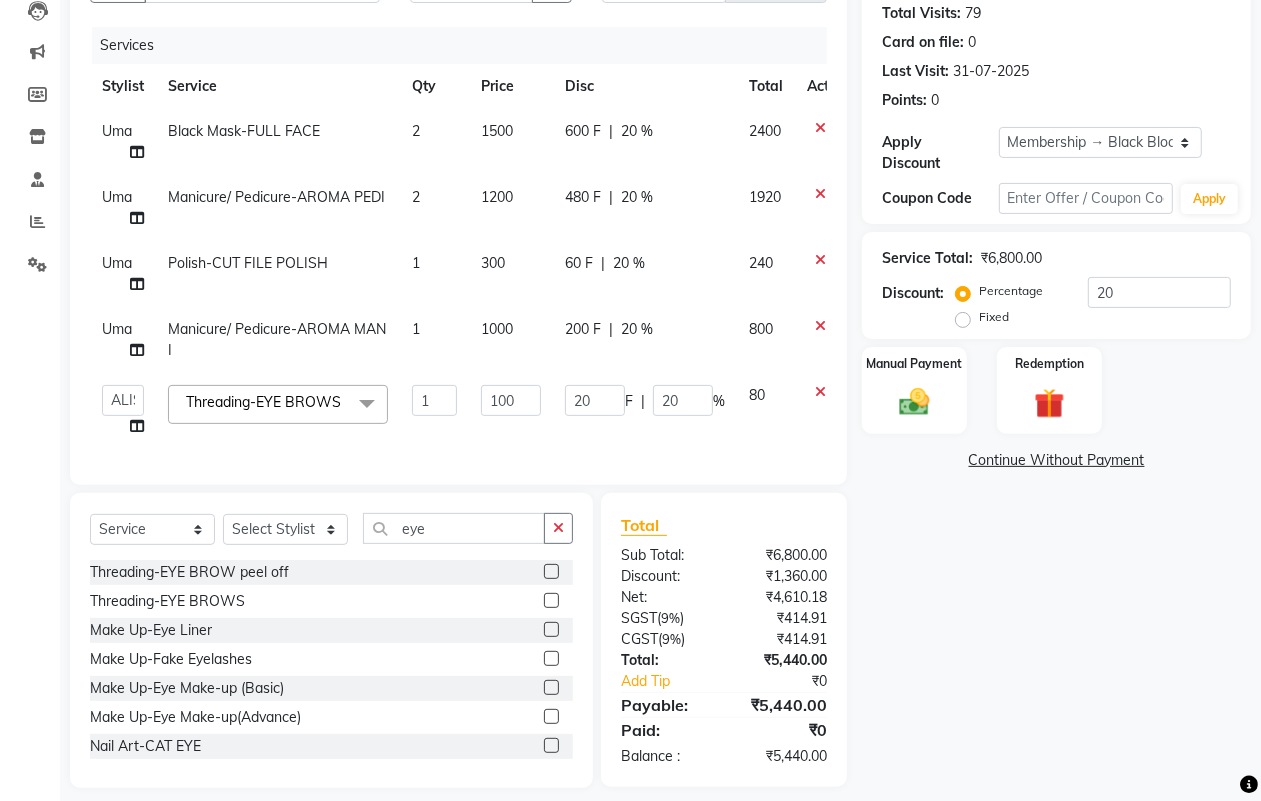 click on "20 F | 20 %" 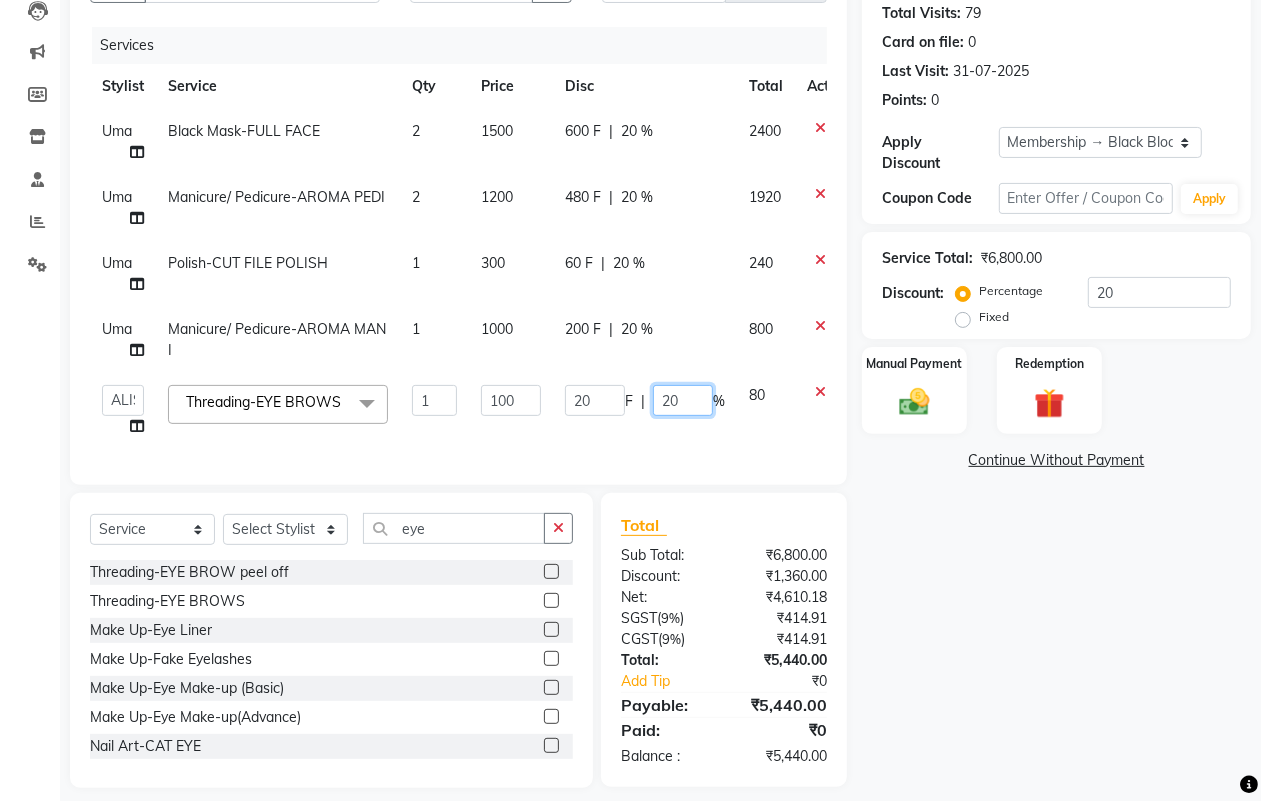 drag, startPoint x: 685, startPoint y: 406, endPoint x: 626, endPoint y: 410, distance: 59.135437 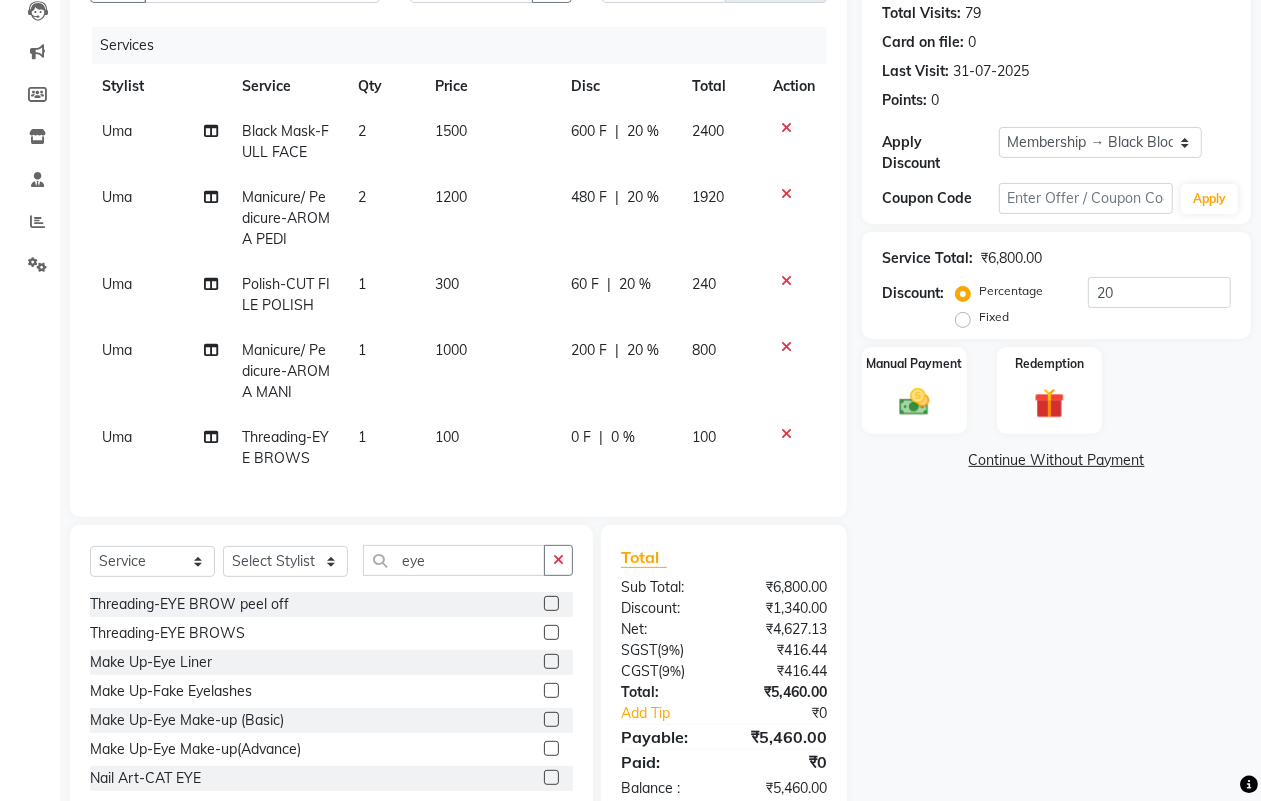 click on "0 F | 0 %" 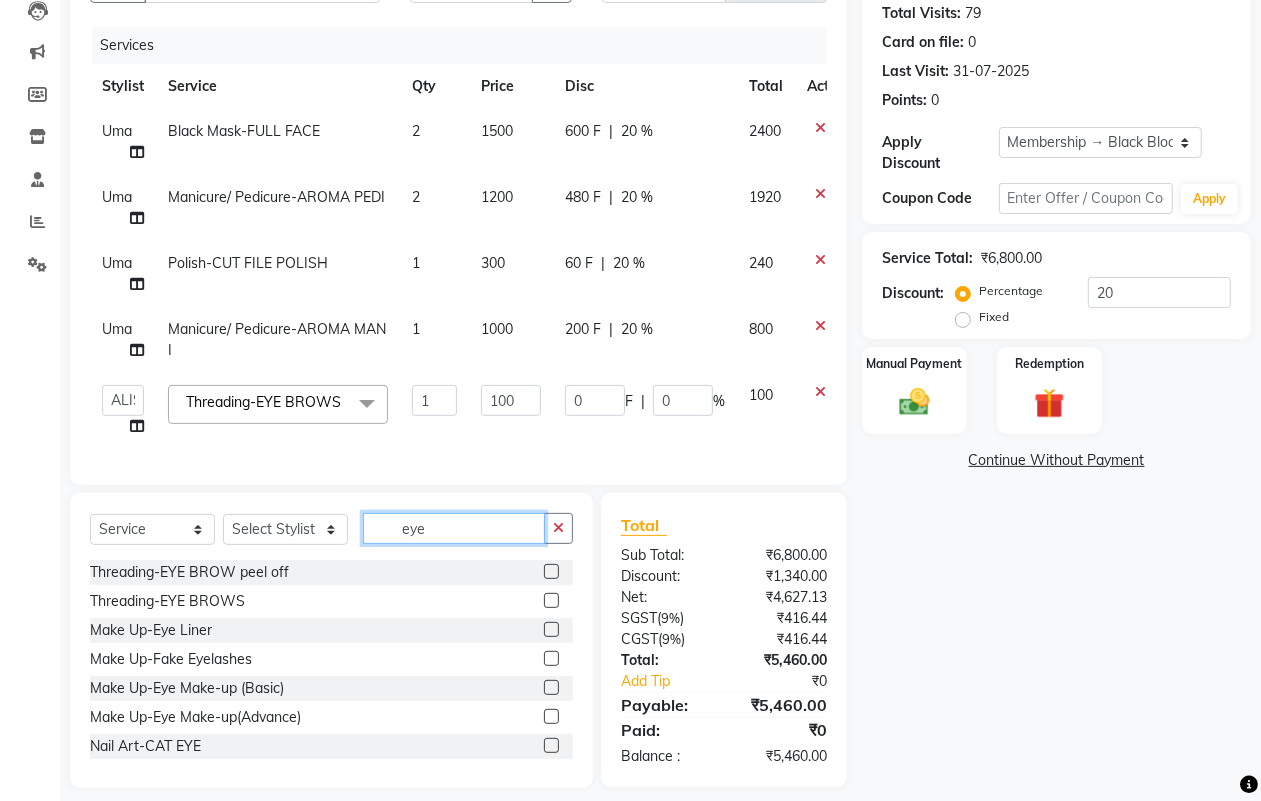 drag, startPoint x: 490, startPoint y: 556, endPoint x: 382, endPoint y: 556, distance: 108 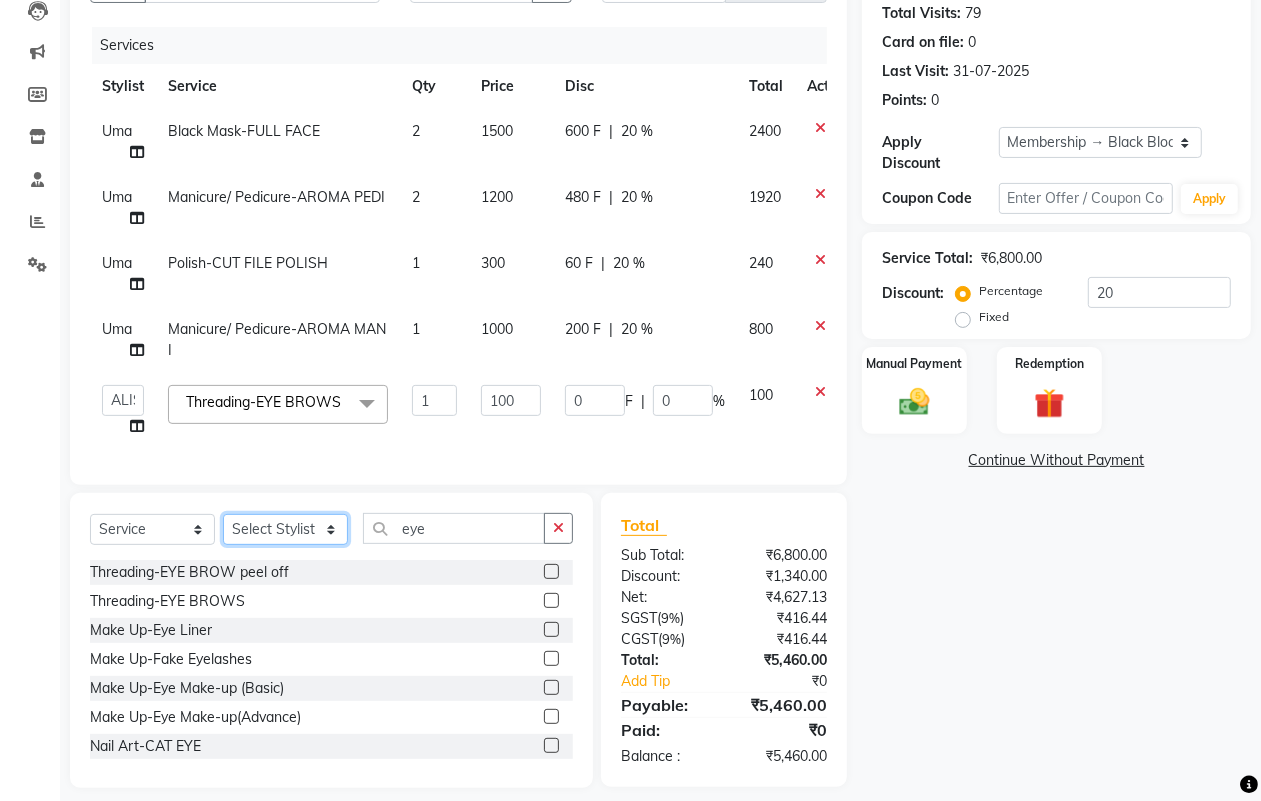 click on "Select Stylist ALISHA Anam [NAME] Dr Megha Dr,Muskan Jain FAIZAL FAIZAN FARID IQRA JAWED JOYSNA JULI Jyotsana Baraskar KOMAL mehak [LOCATION] PINKY Rahul Riyasat ansari sakshi [NAME] SAUD SEEMA Sharukh Shital Jain Shivpriya SONI TBD Uma VAISHNAVI Veer Sir" 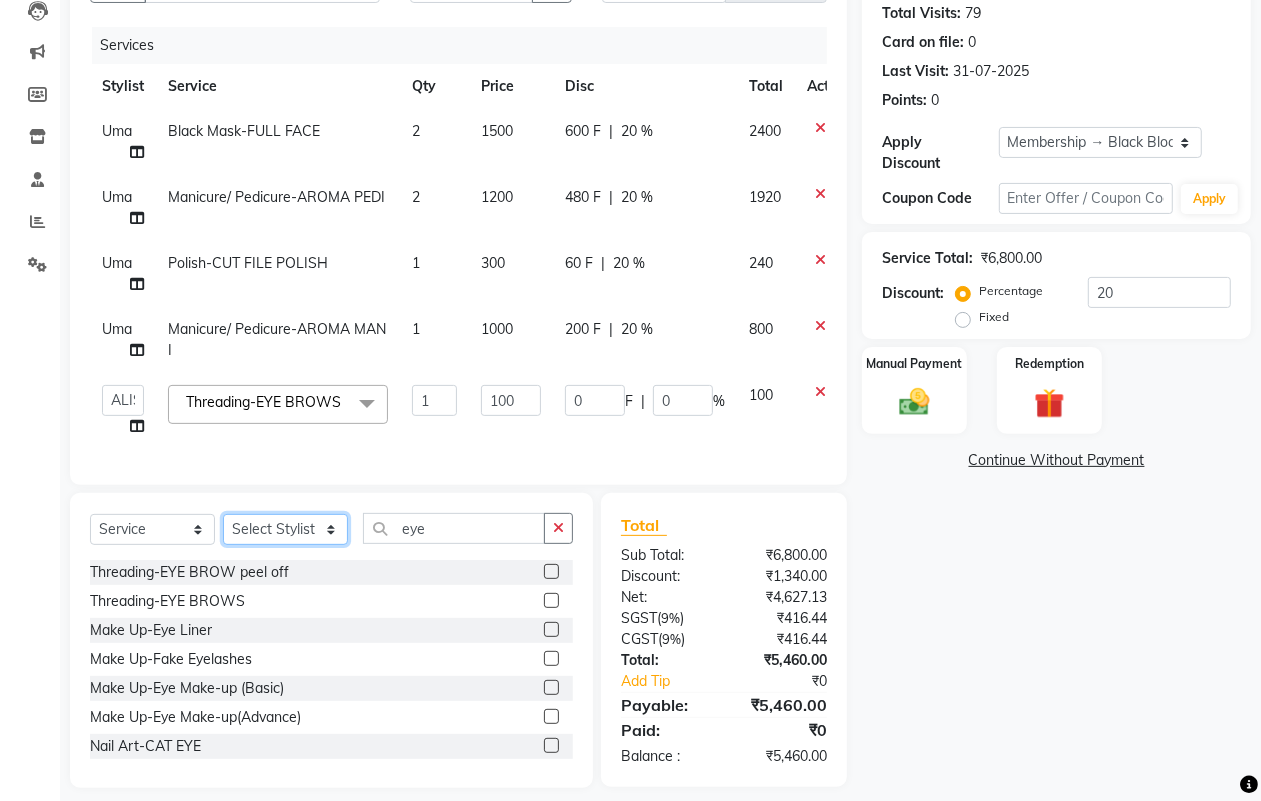 select on "23623" 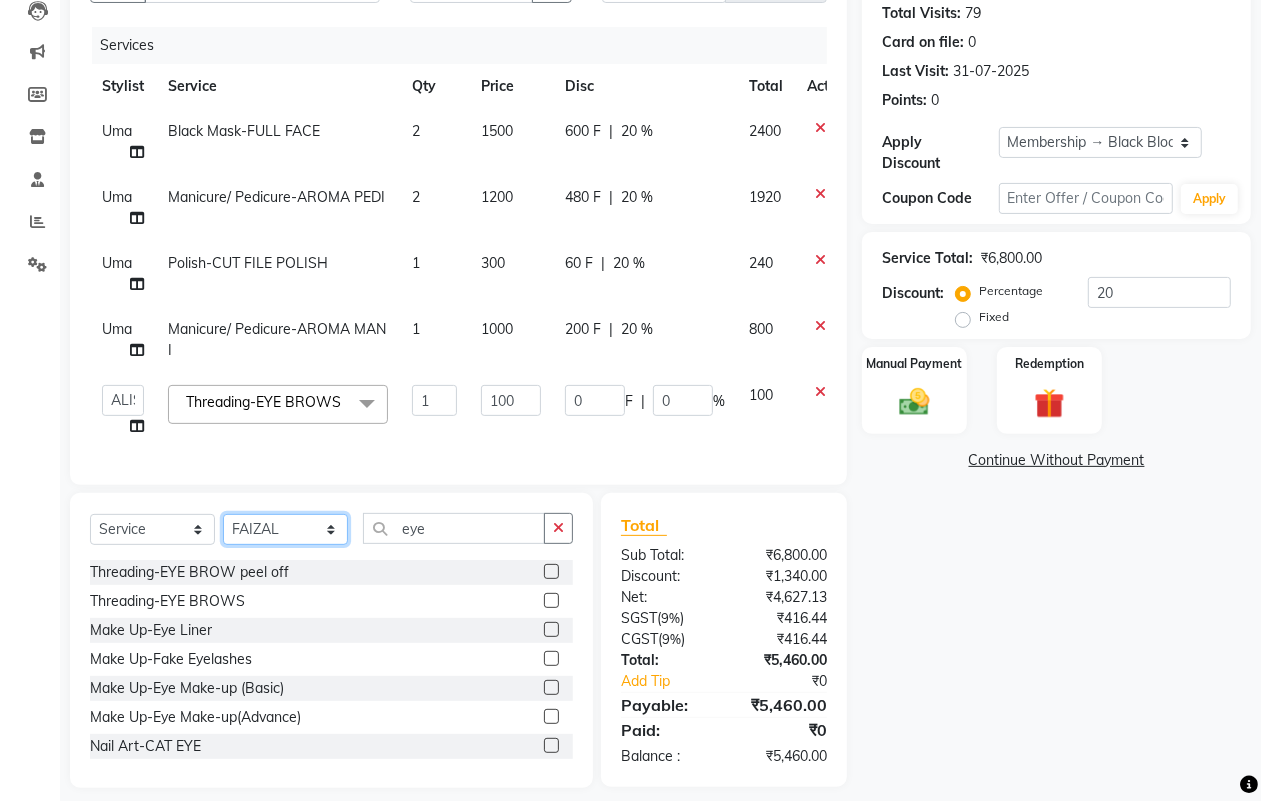 click on "Select Stylist ALISHA Anam [NAME] Dr Megha Dr,Muskan Jain FAIZAL FAIZAN FARID IQRA JAWED JOYSNA JULI Jyotsana Baraskar KOMAL mehak [LOCATION] PINKY Rahul Riyasat ansari sakshi [NAME] SAUD SEEMA Sharukh Shital Jain Shivpriya SONI TBD Uma VAISHNAVI Veer Sir" 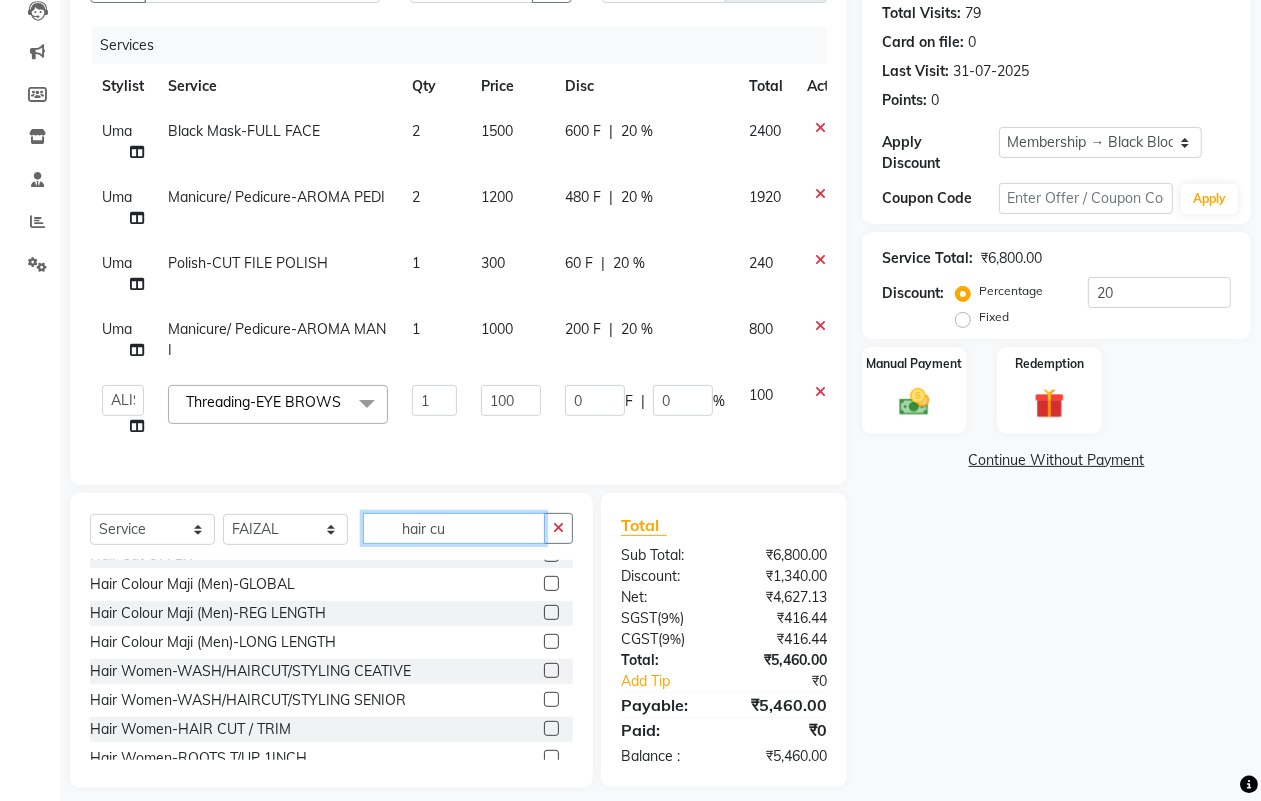 scroll, scrollTop: 0, scrollLeft: 0, axis: both 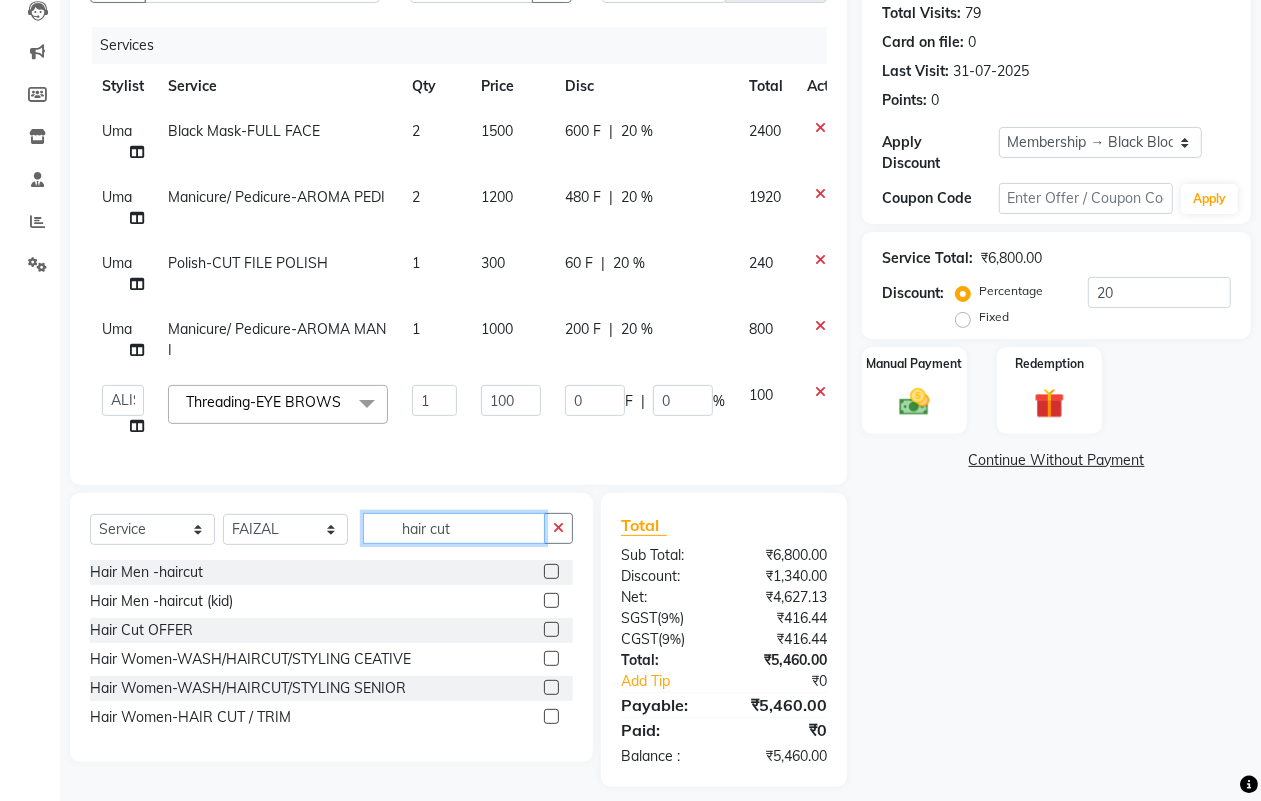 type on "hair cut" 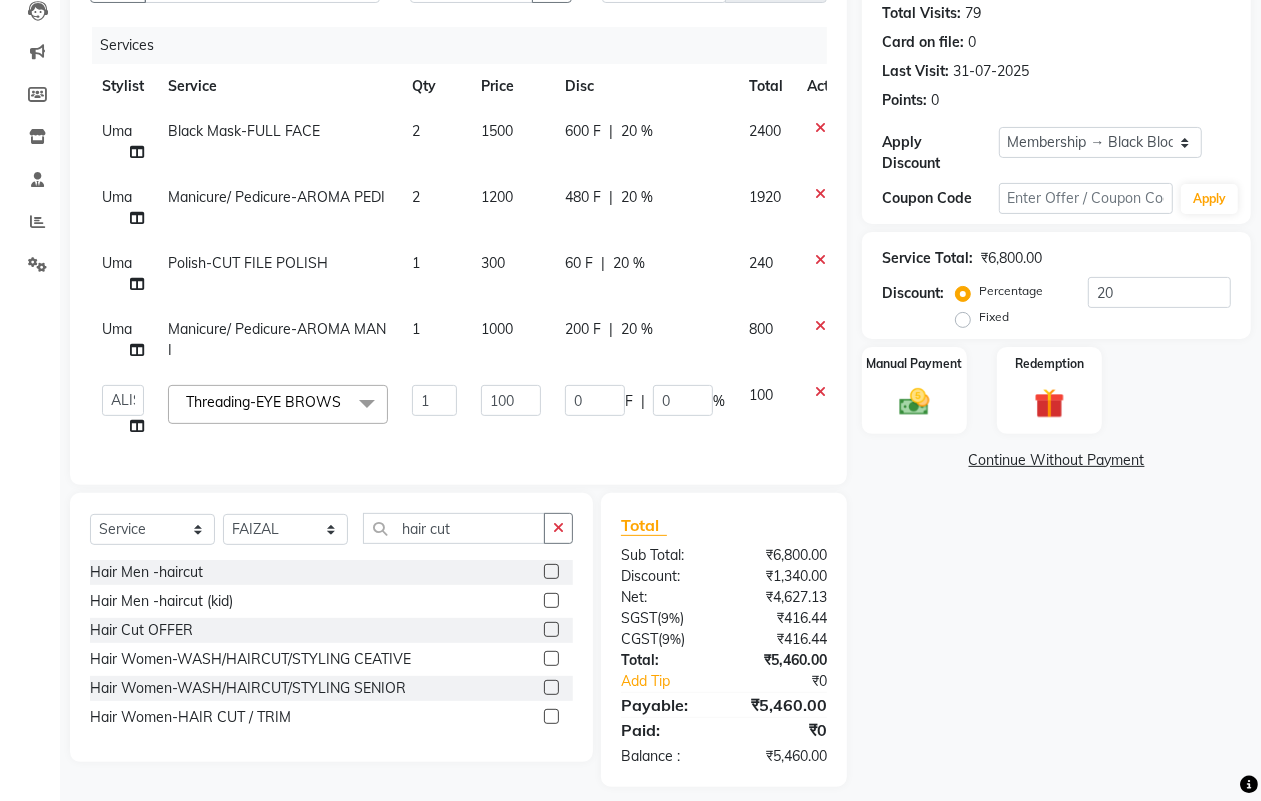 click 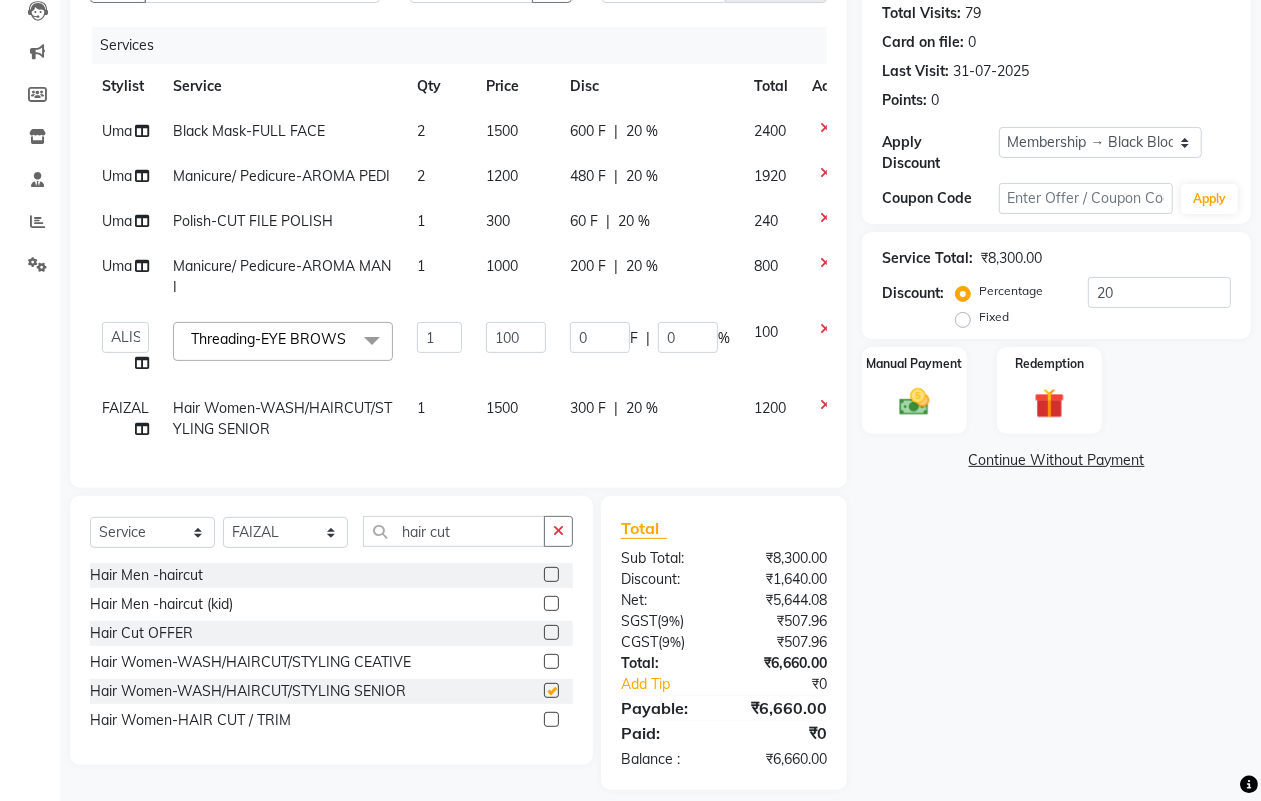 checkbox on "false" 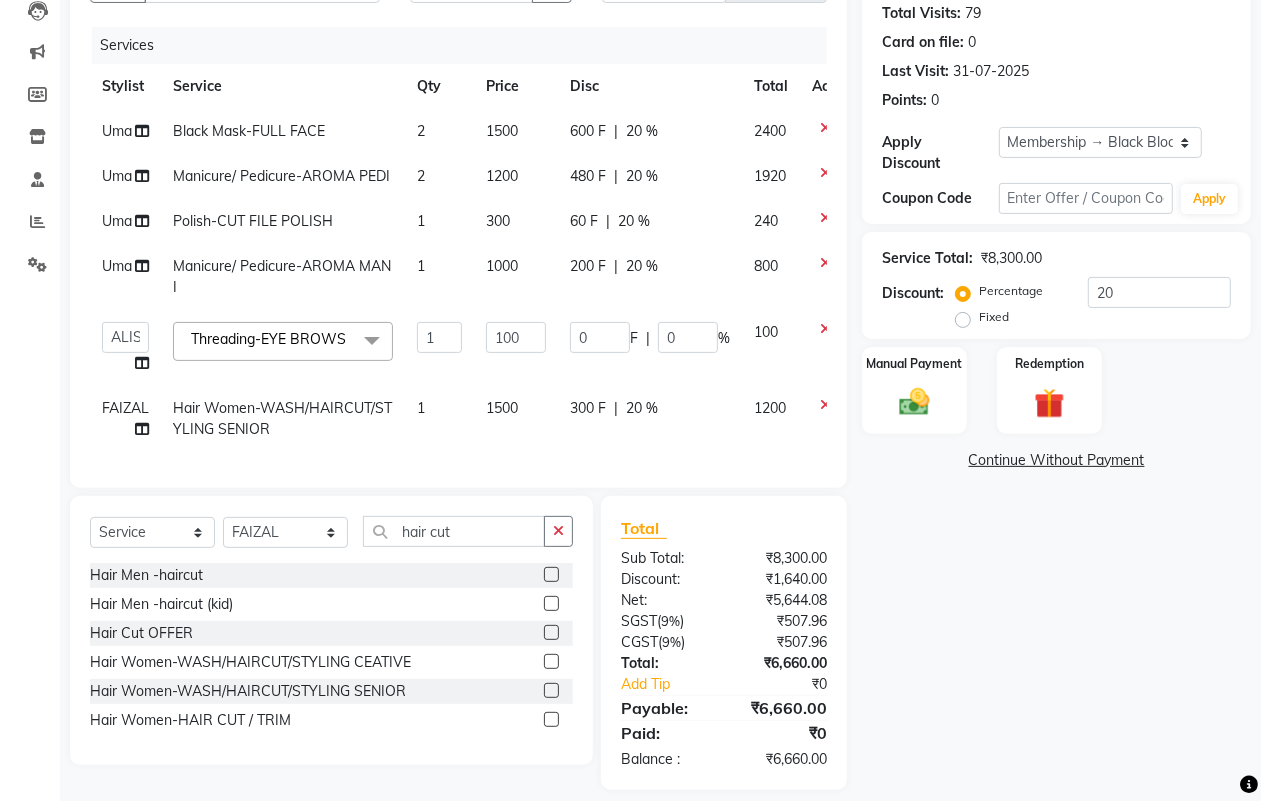 click on "1" 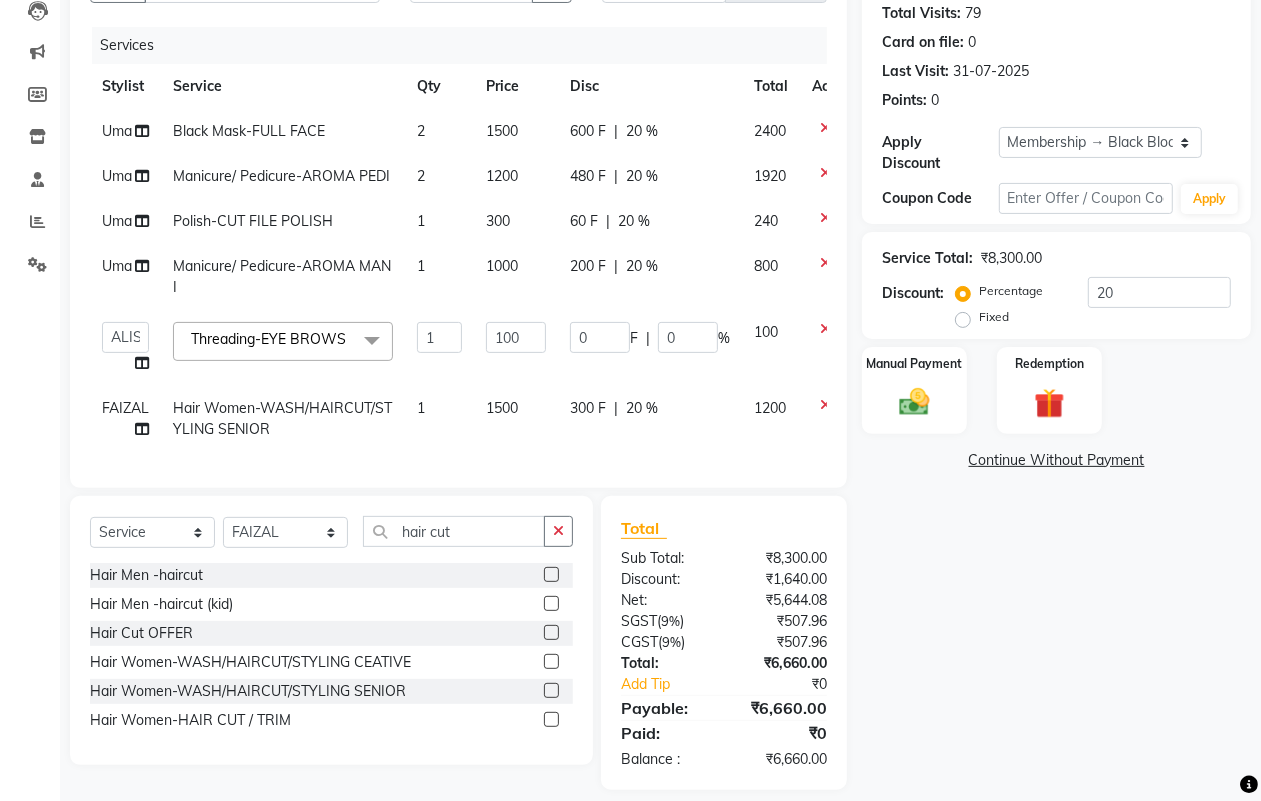 select on "23623" 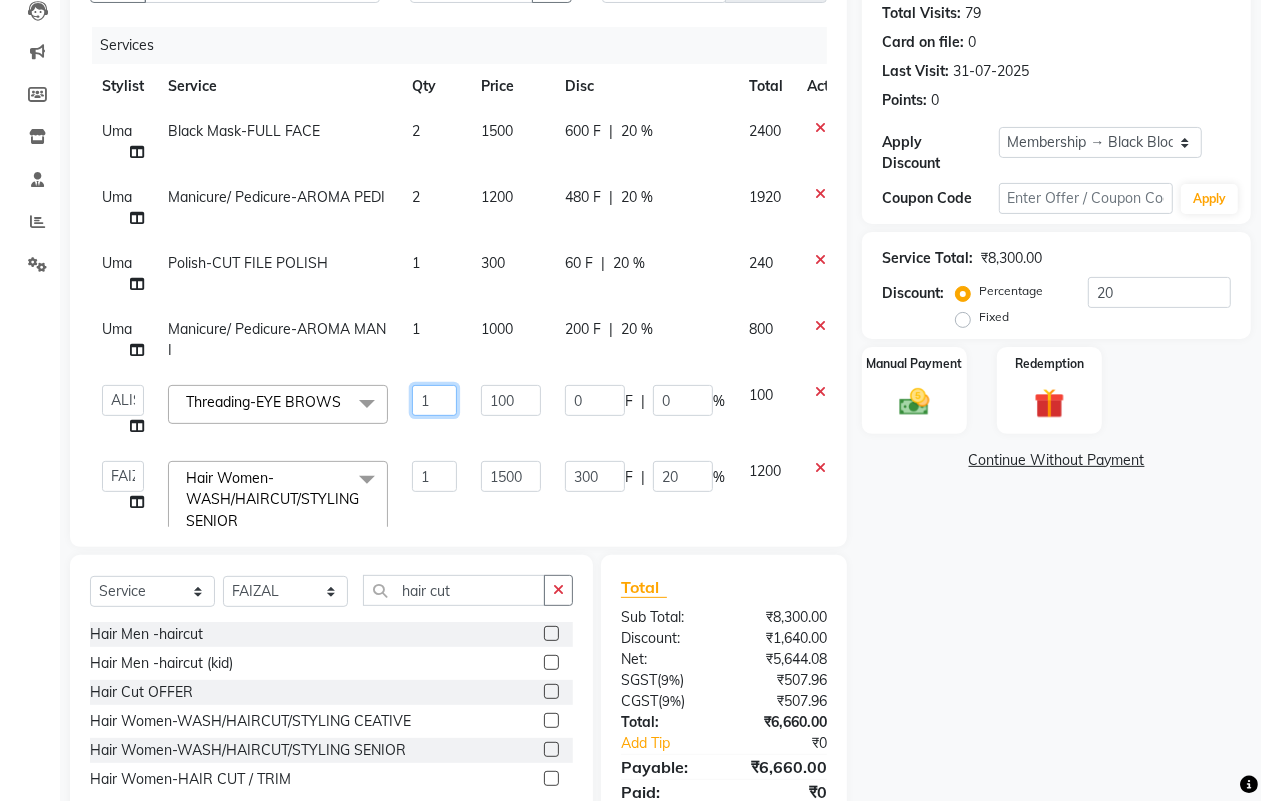 click on "1" 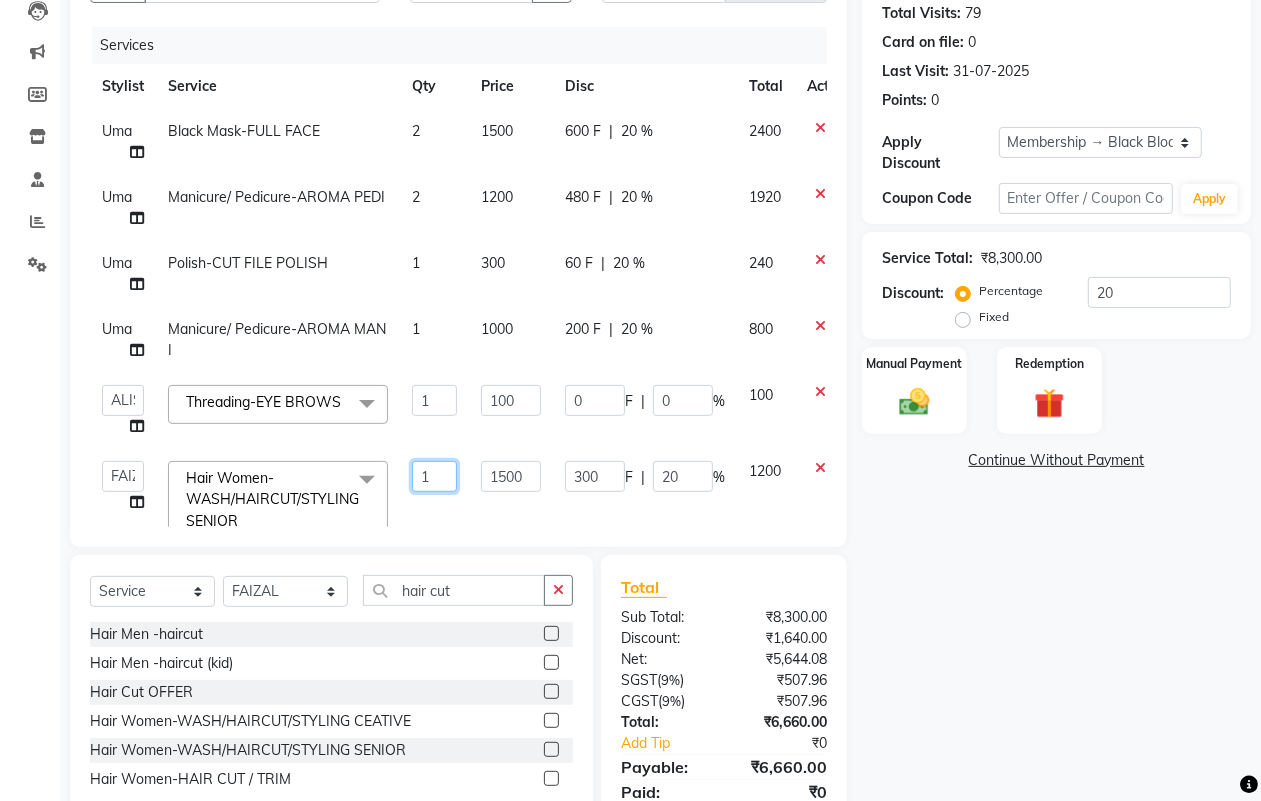 click on "1" 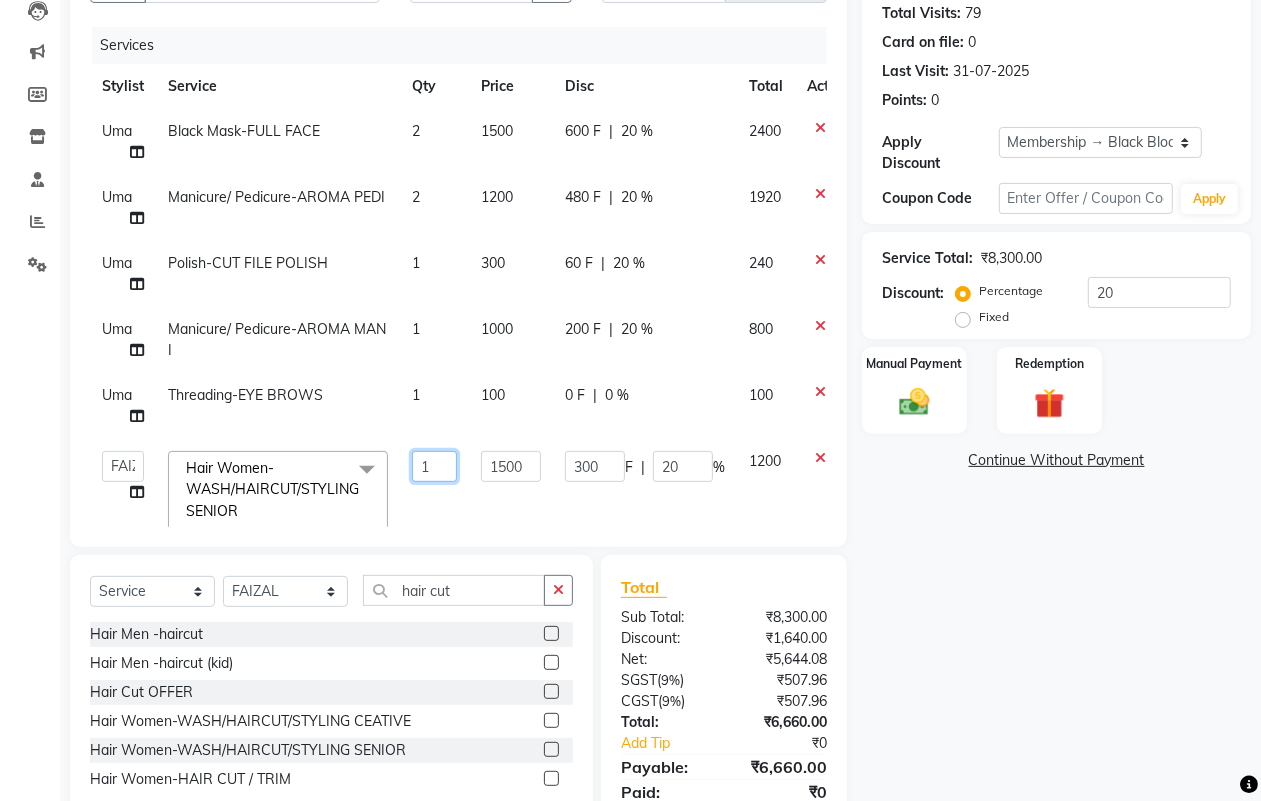 scroll, scrollTop: 53, scrollLeft: 0, axis: vertical 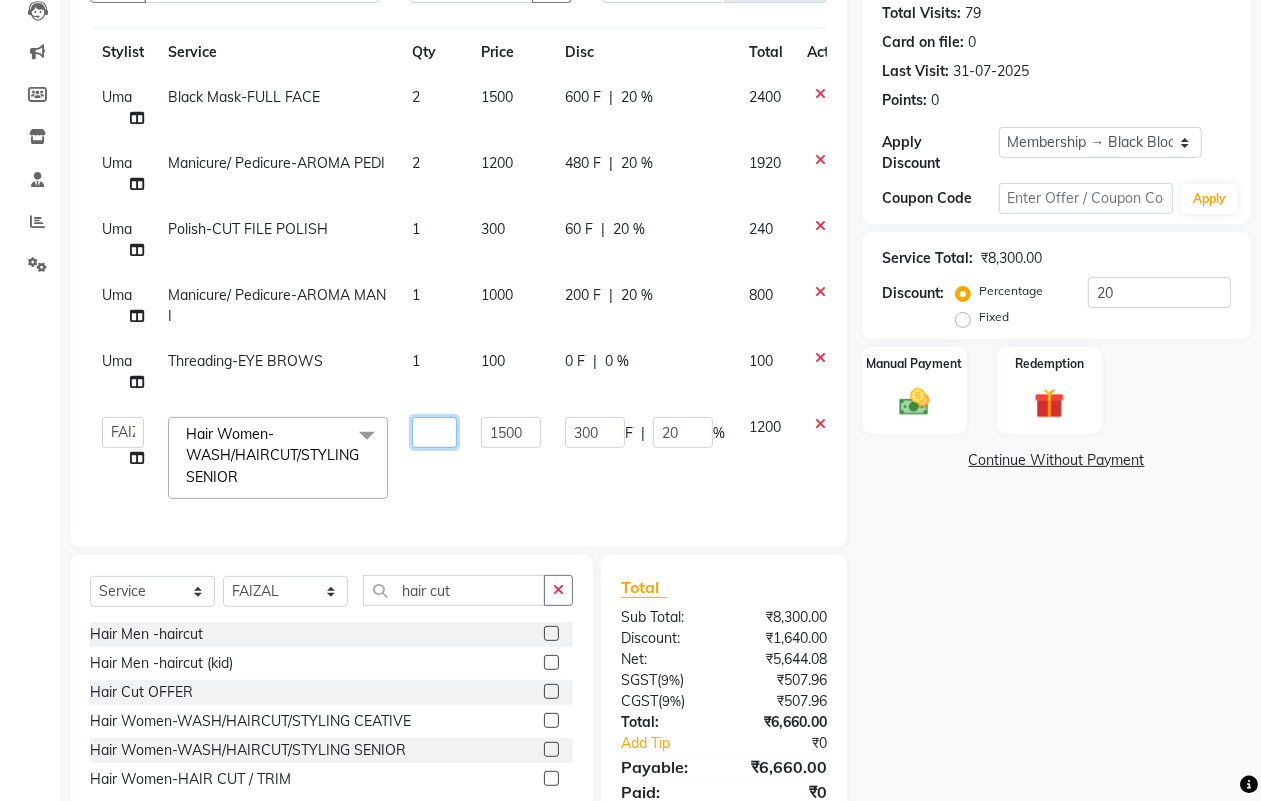 type on "3" 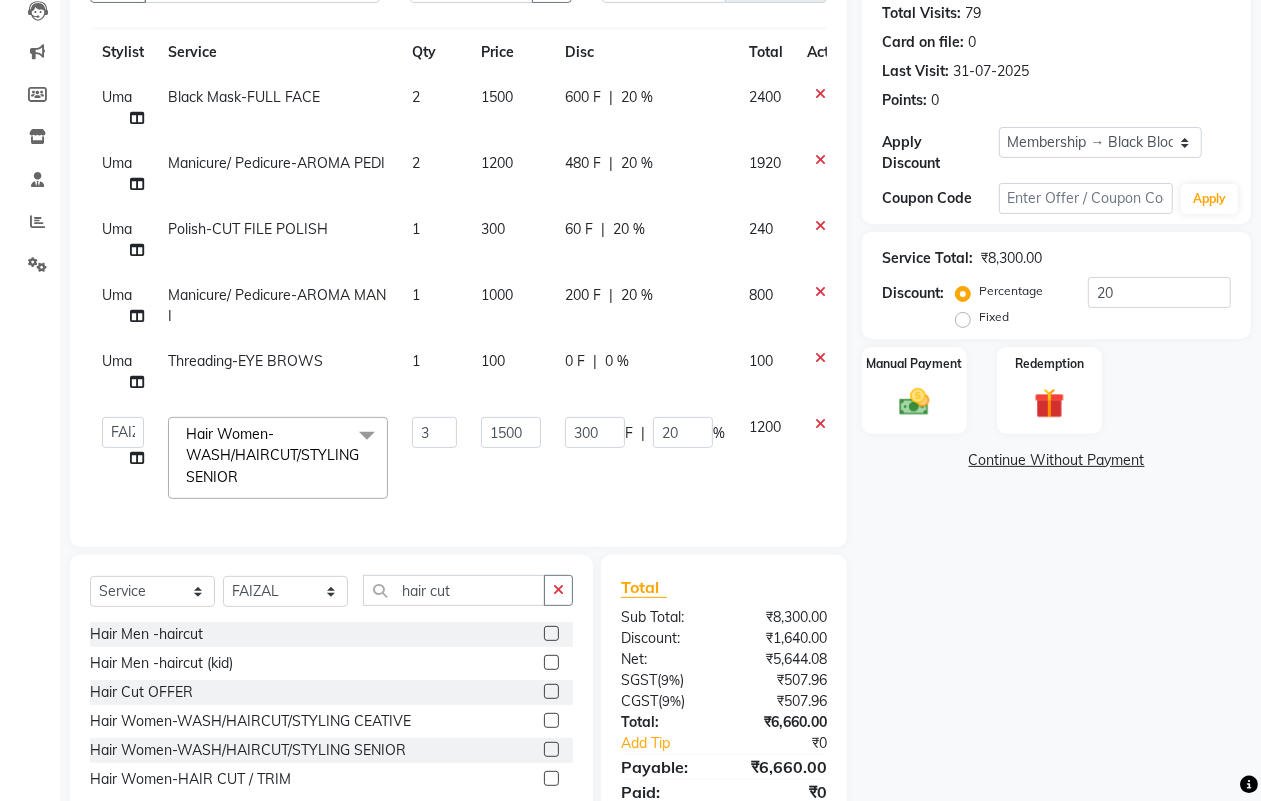 click on "1500" 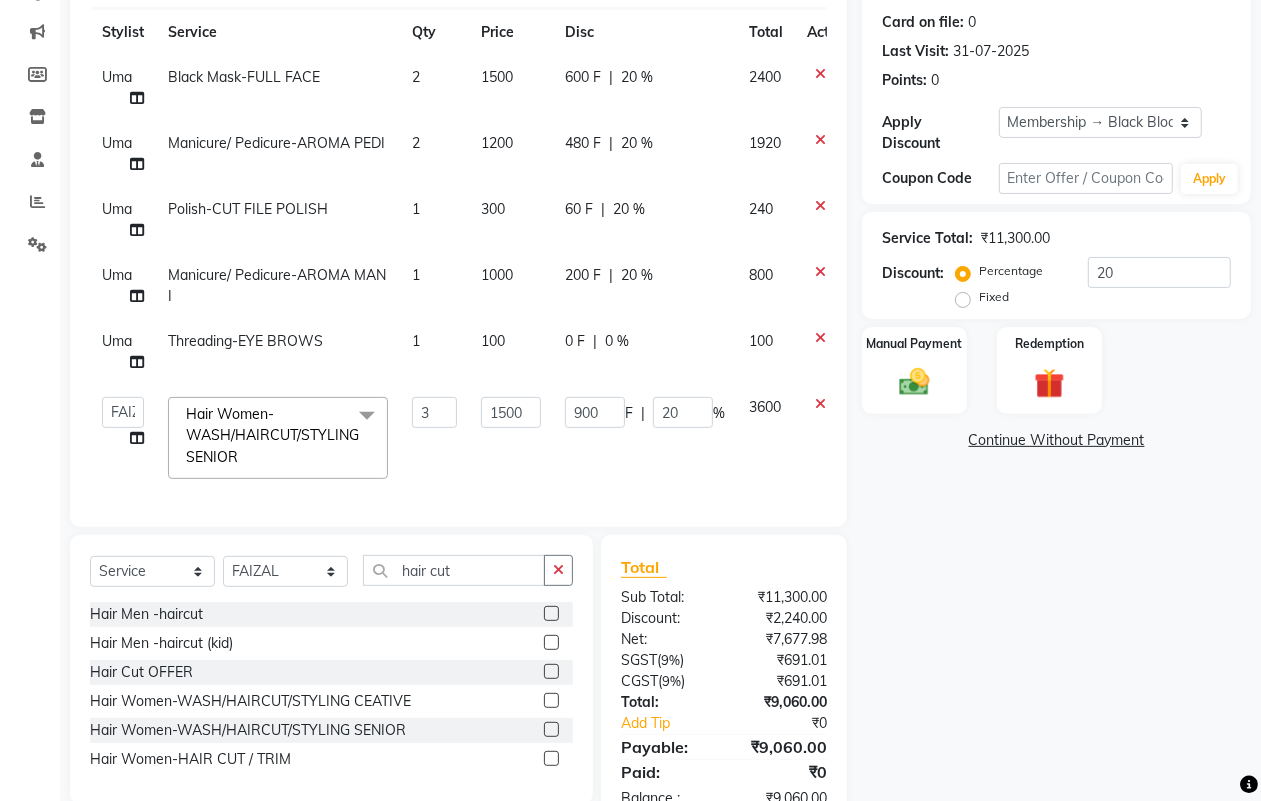 scroll, scrollTop: 298, scrollLeft: 0, axis: vertical 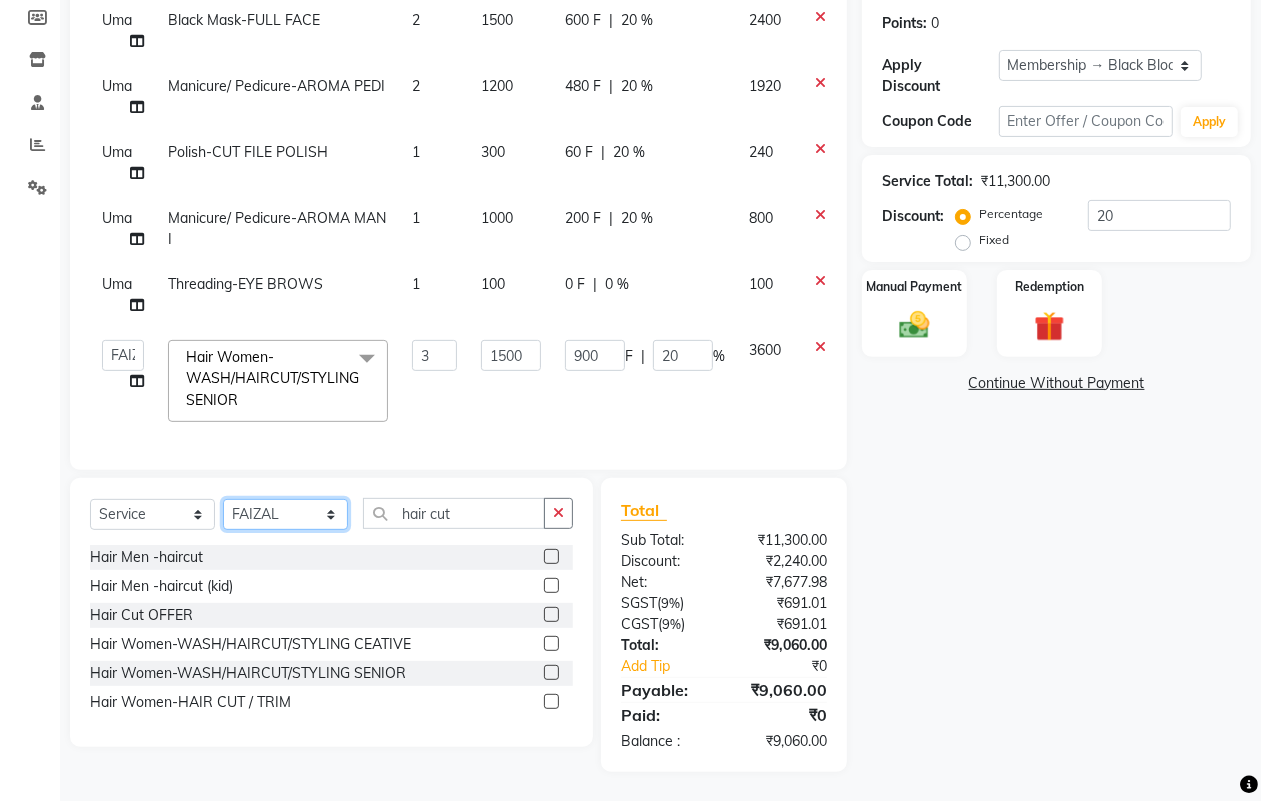 click on "Select Stylist ALISHA Anam [NAME] Dr Megha Dr,Muskan Jain FAIZAL FAIZAN FARID IQRA JAWED JOYSNA JULI Jyotsana Baraskar KOMAL mehak [LOCATION] PINKY Rahul Riyasat ansari sakshi [NAME] SAUD SEEMA Sharukh Shital Jain Shivpriya SONI TBD Uma VAISHNAVI Veer Sir" 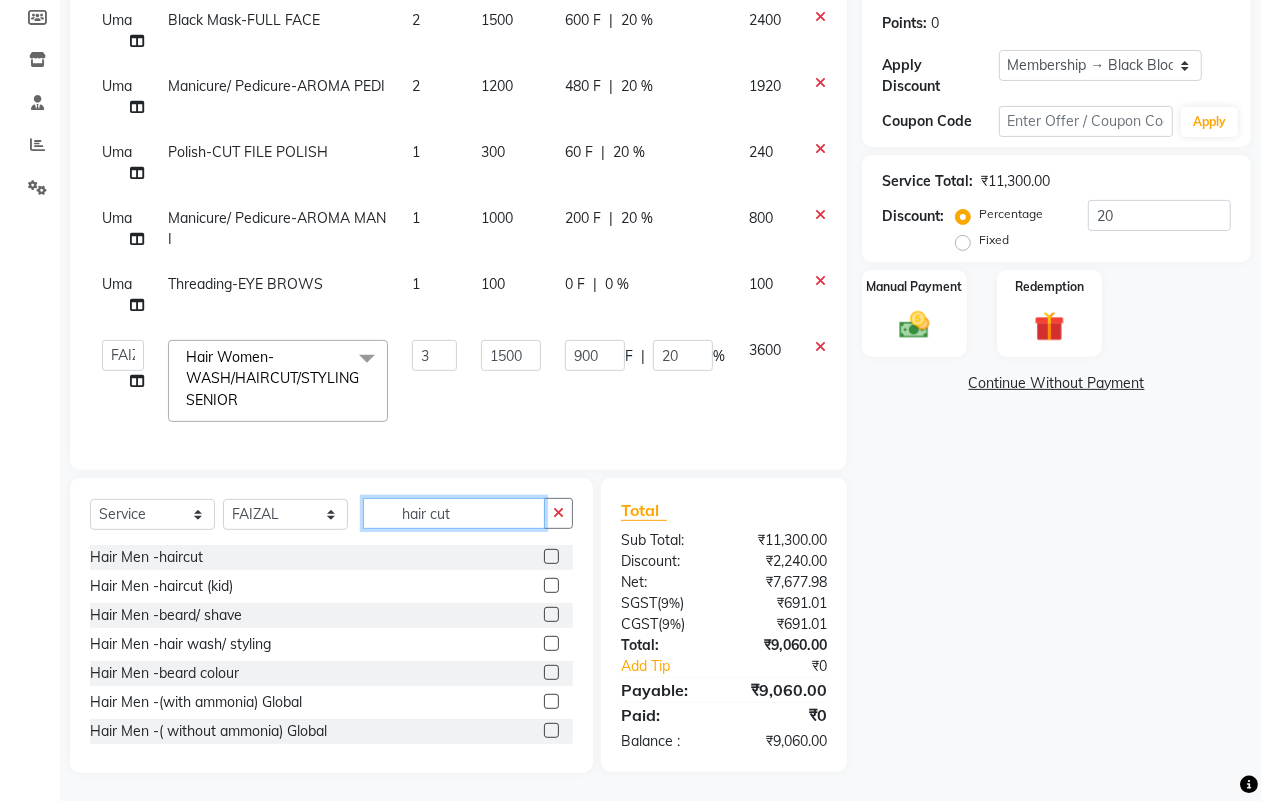 drag, startPoint x: 490, startPoint y: 520, endPoint x: 292, endPoint y: 531, distance: 198.30531 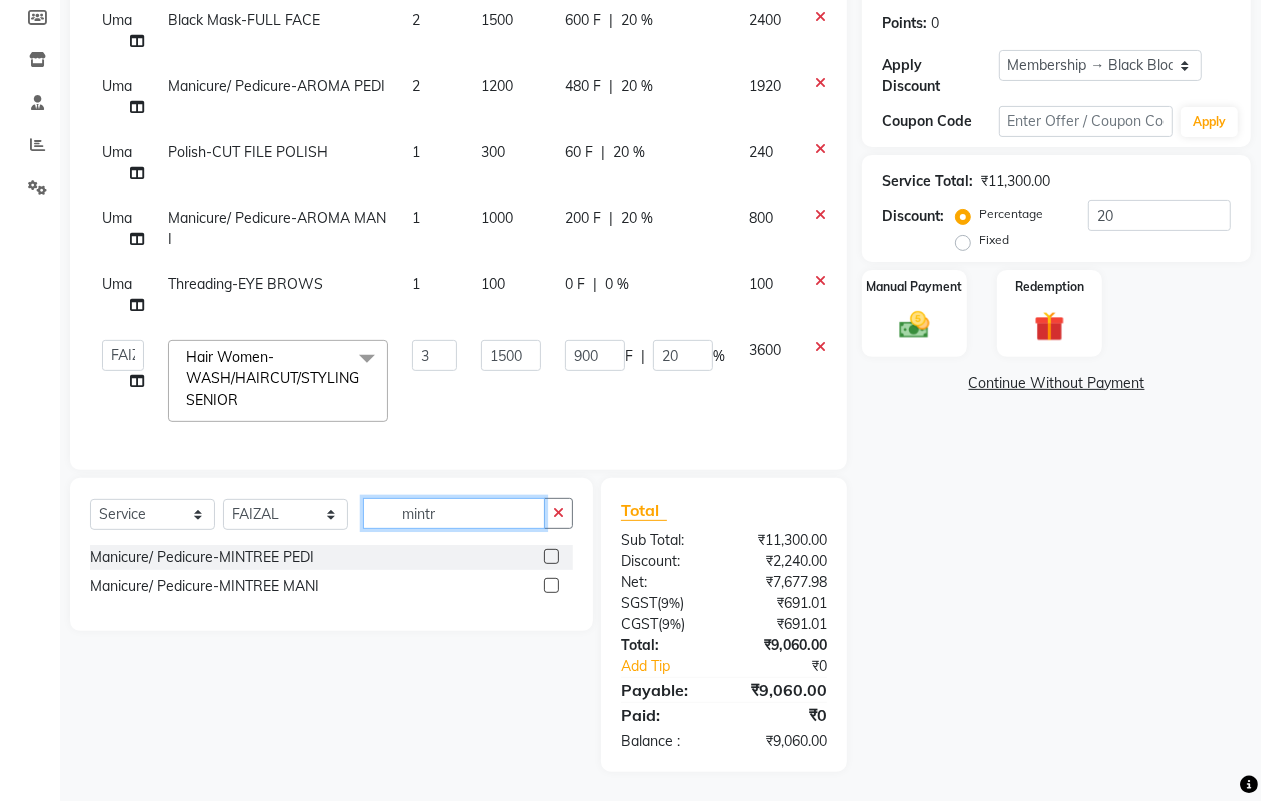 type on "mintr" 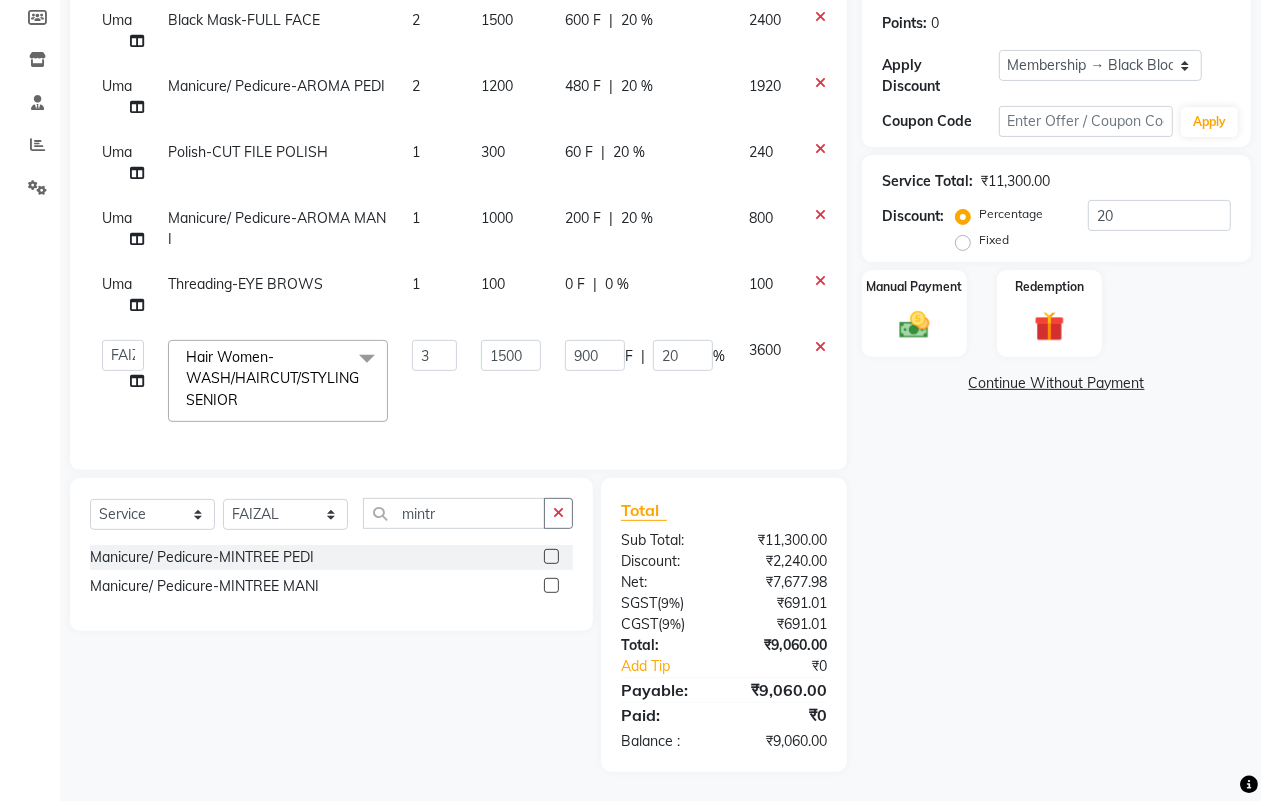 click 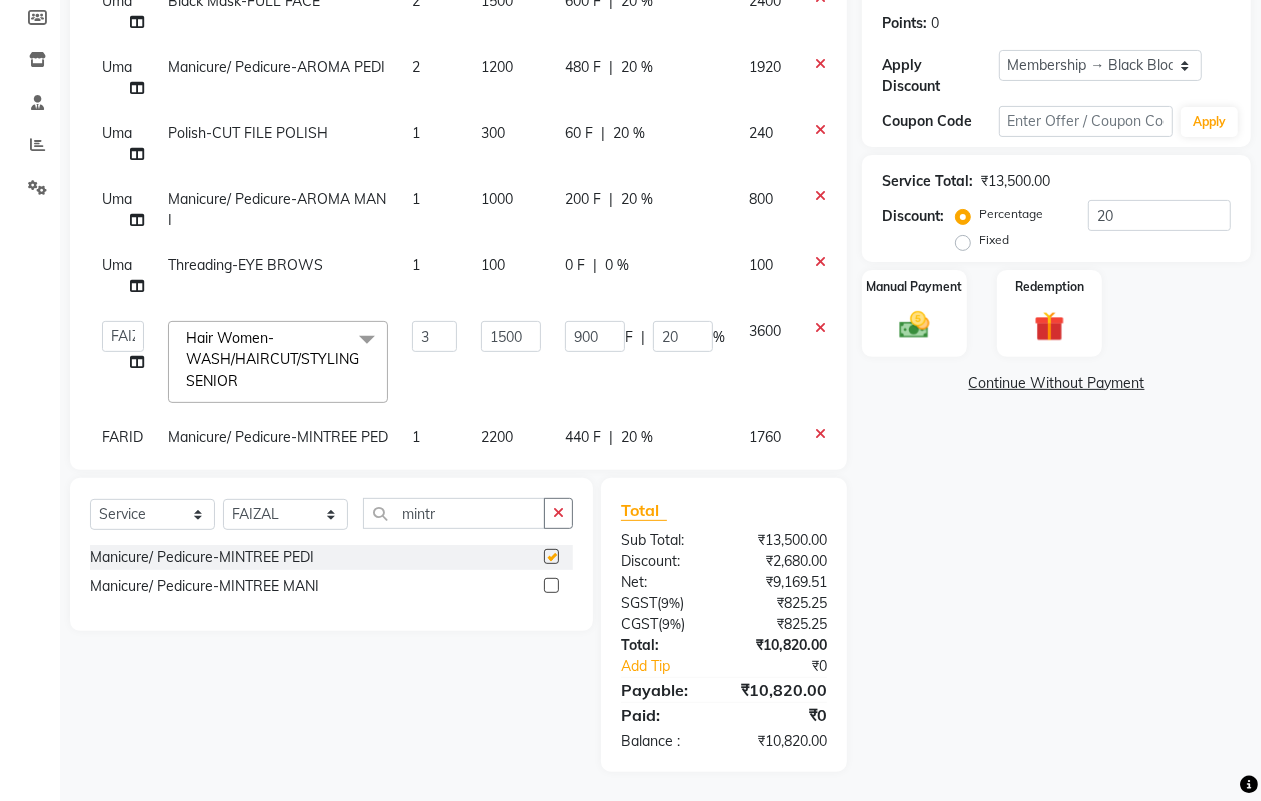 checkbox on "false" 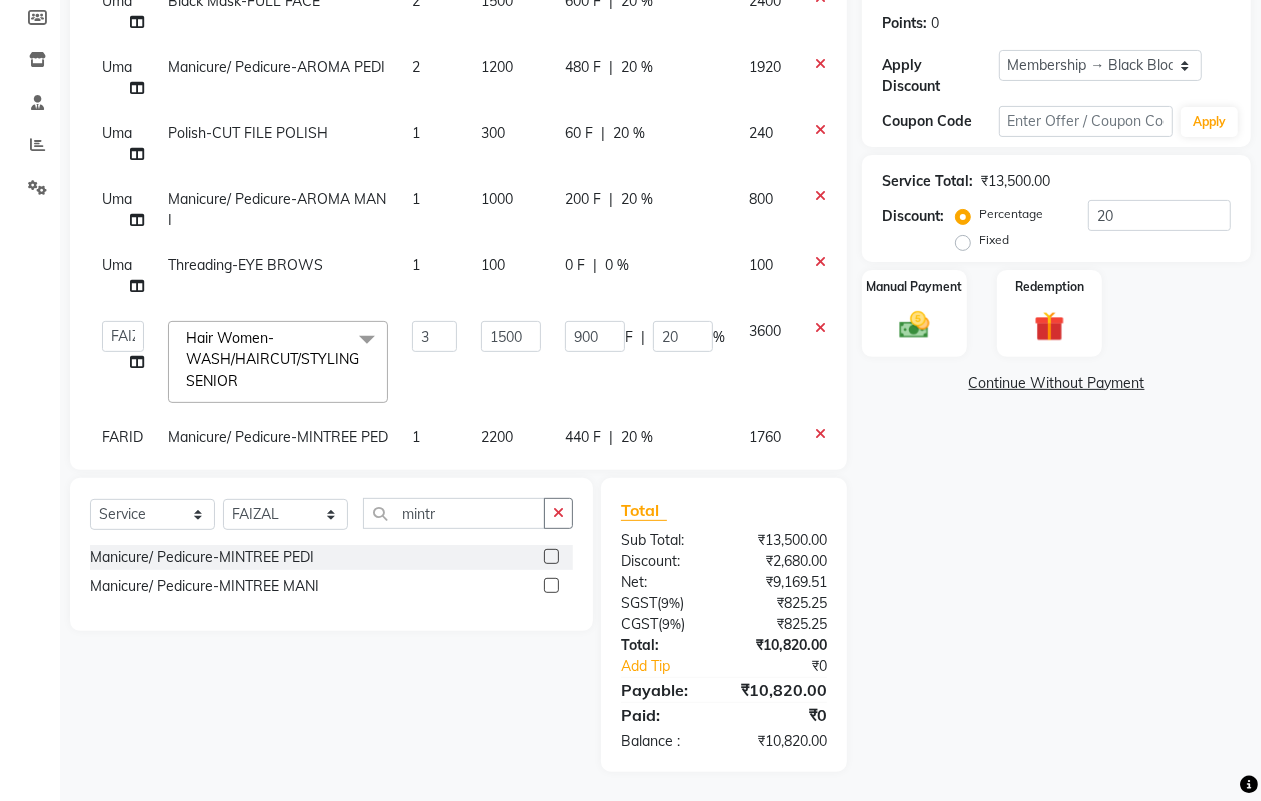 click 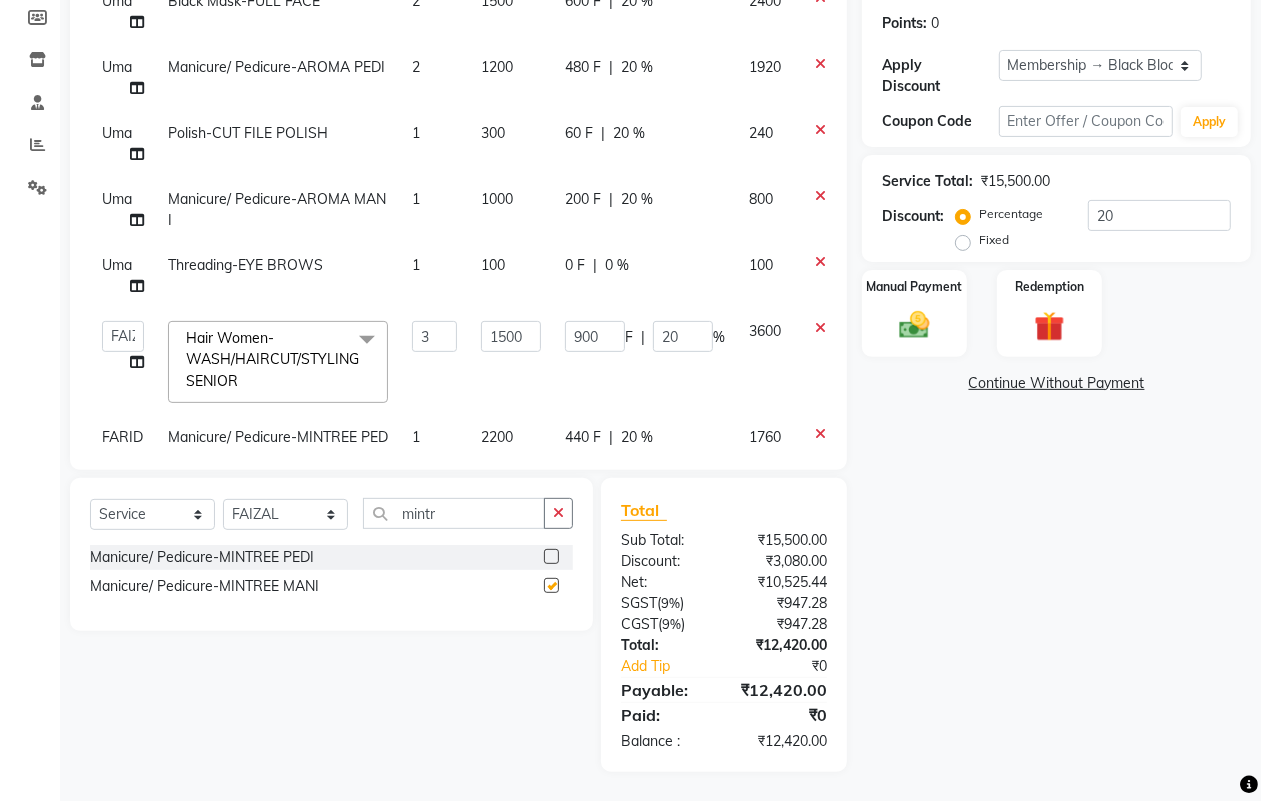 checkbox on "false" 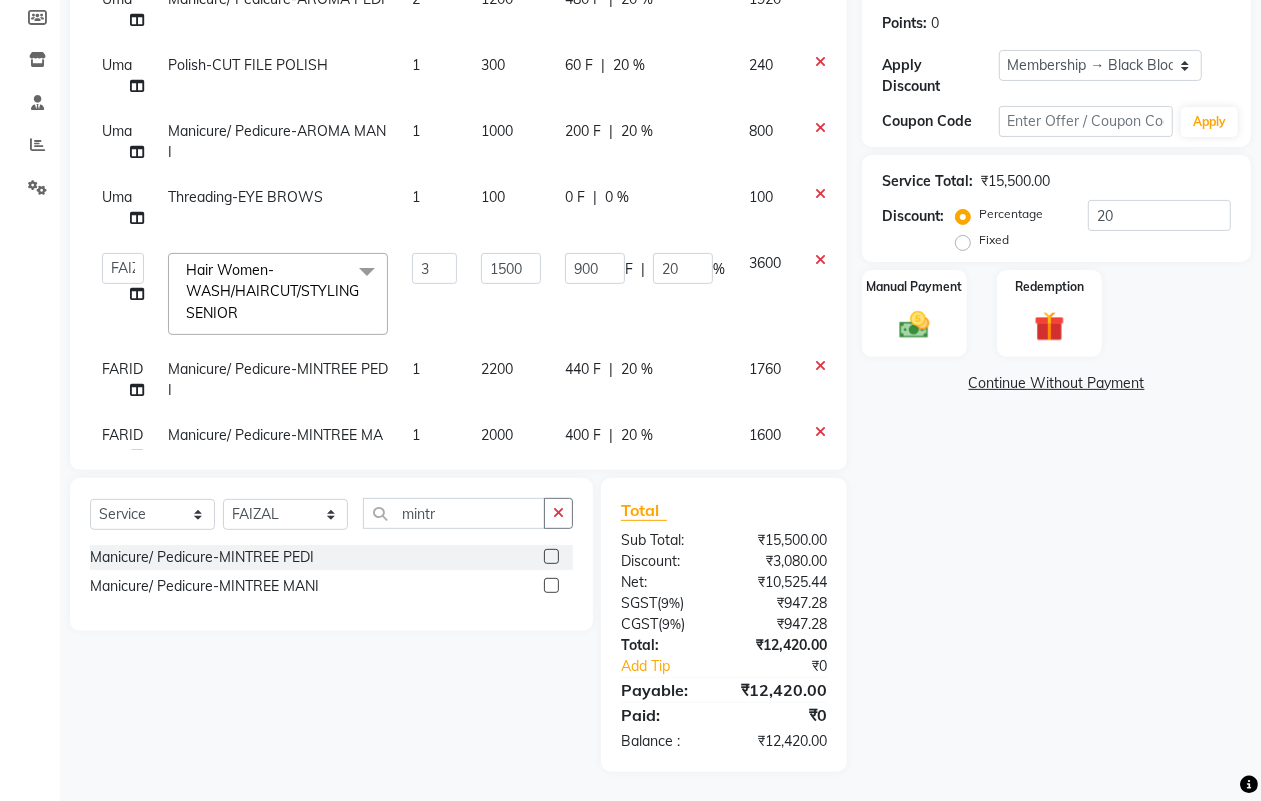 scroll, scrollTop: 185, scrollLeft: 0, axis: vertical 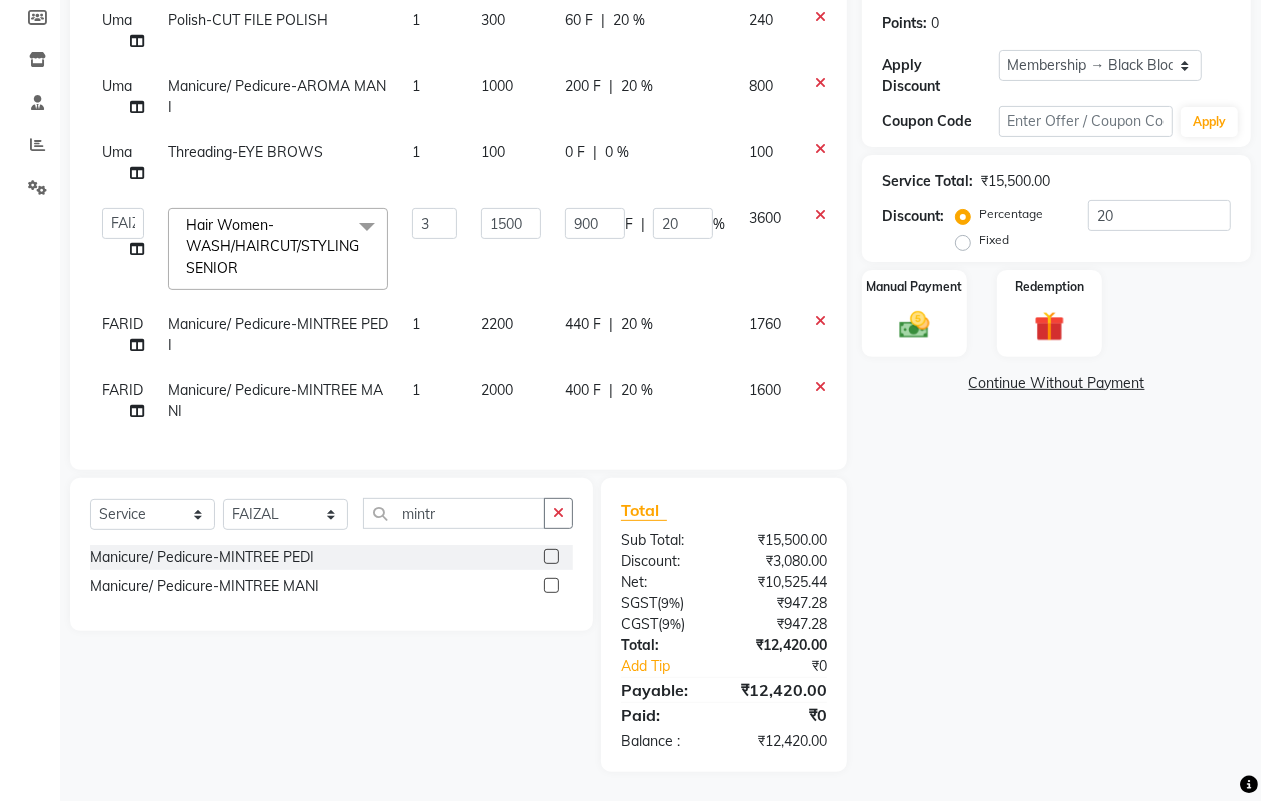 click on "Name: [FIRST] [LAST] Membership: end on [DATE] Total Visits: 79 Card on file: 0 Last Visit: 31-07-2025 Points: 0 Apply Discount Select Membership → Black Bloom 20% Coupon Code Apply Service Total: ₹15,500.00 Discount: Percentage Fixed 20 Manual Payment Redemption Continue Without Payment" 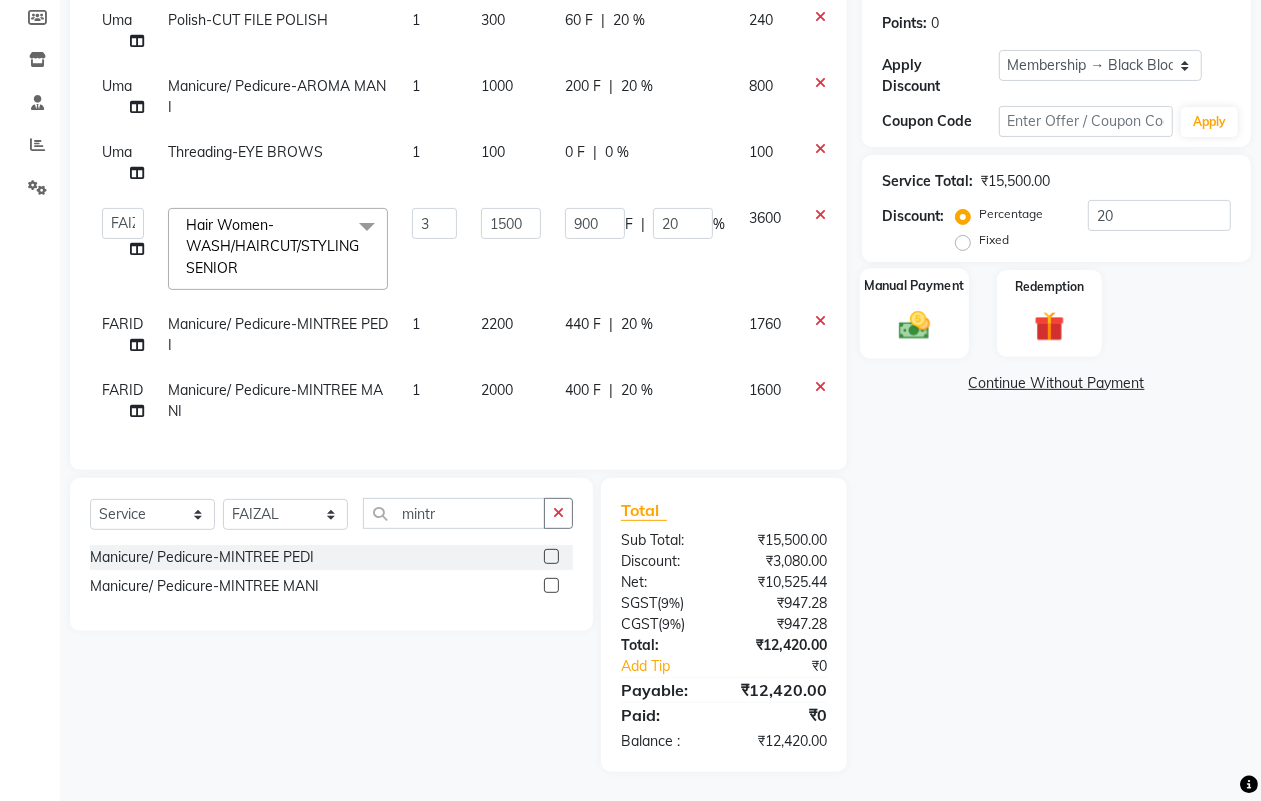 click on "Manual Payment" 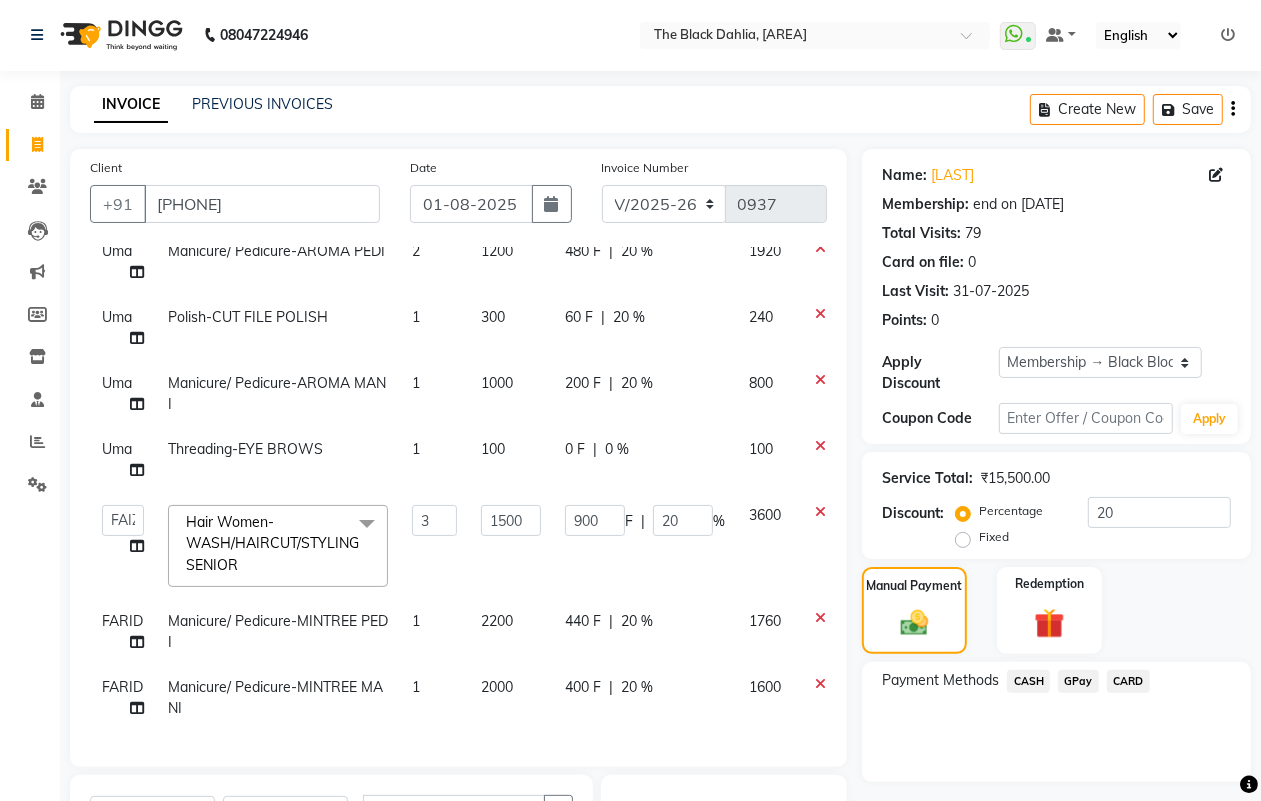 scroll, scrollTop: 0, scrollLeft: 0, axis: both 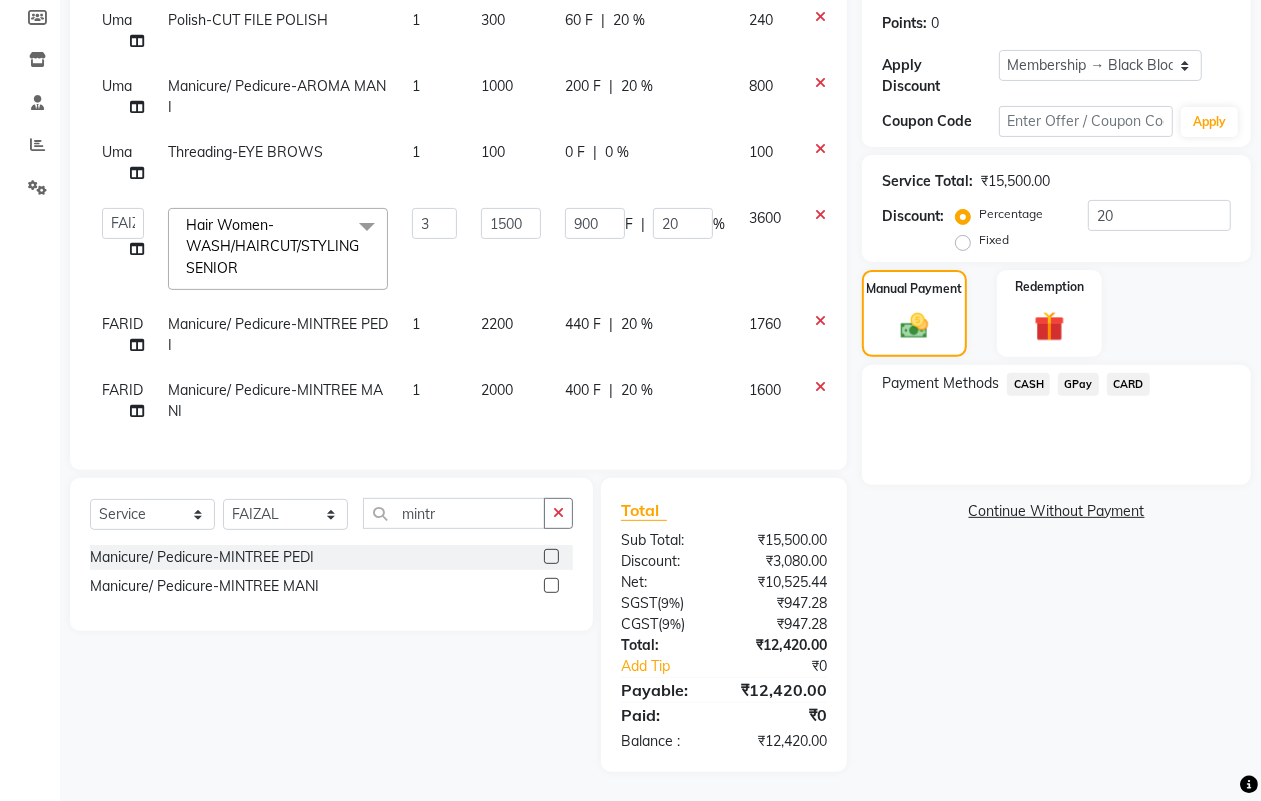 click on "GPay" 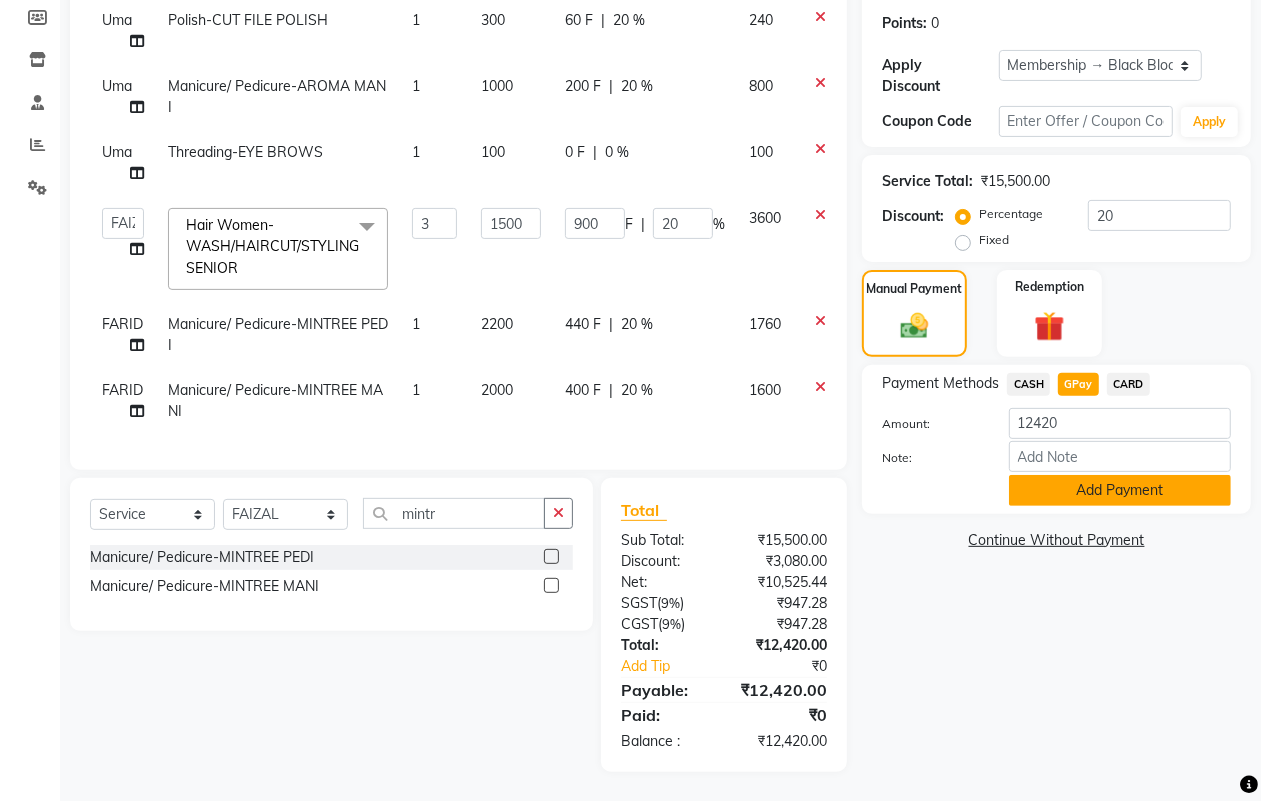 click on "Add Payment" 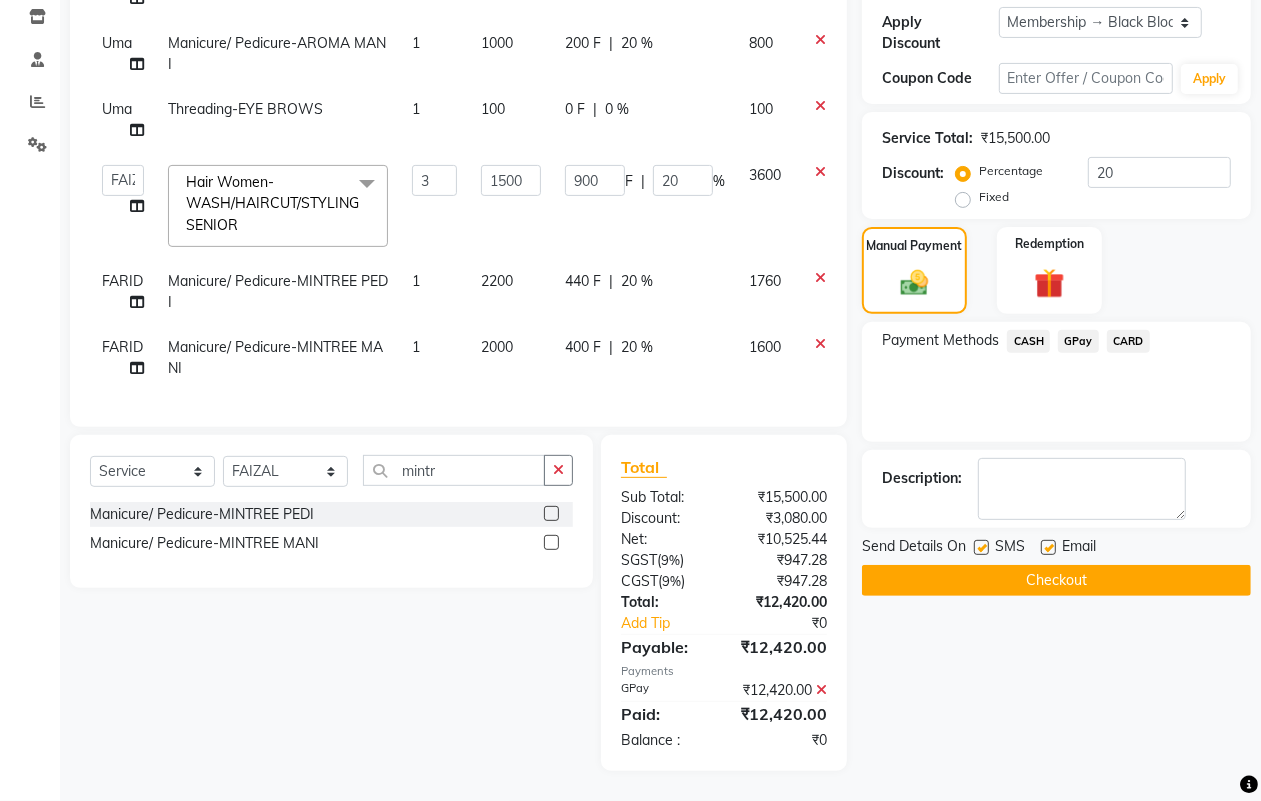 scroll, scrollTop: 361, scrollLeft: 0, axis: vertical 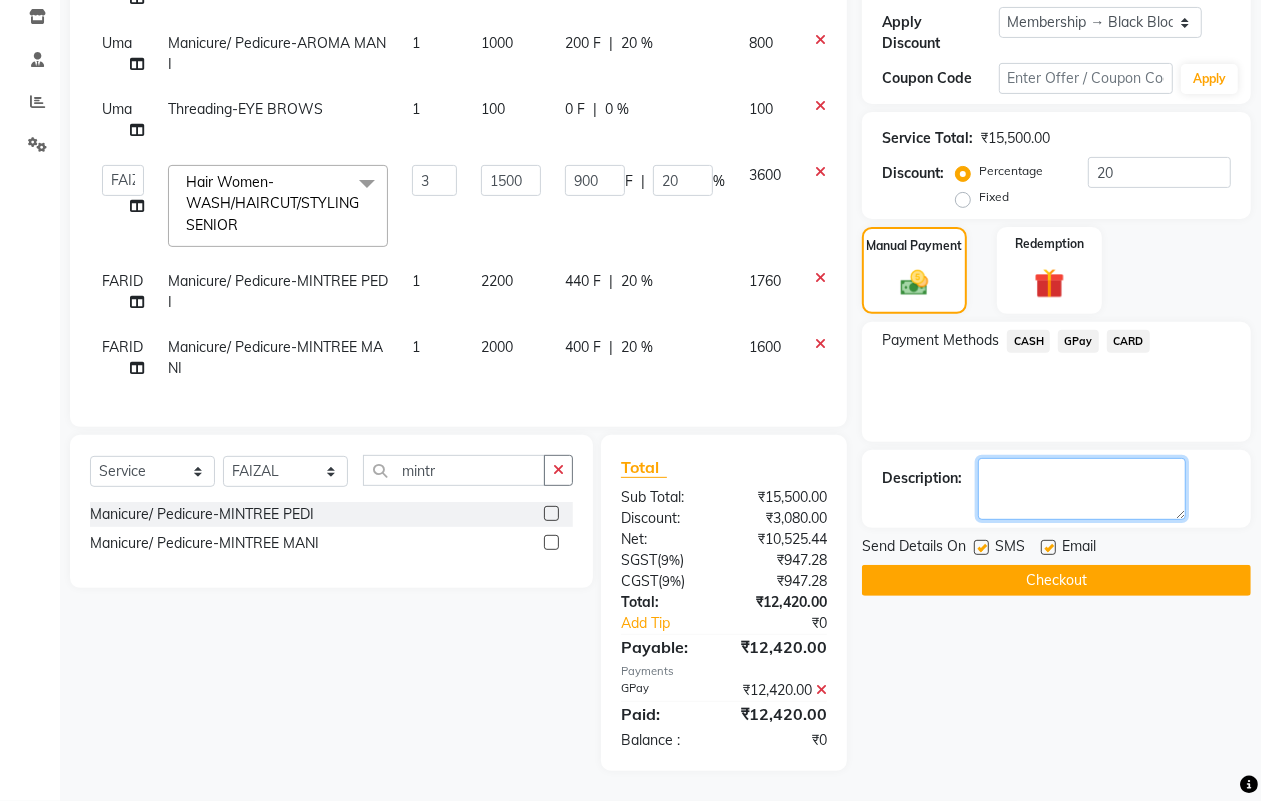 click 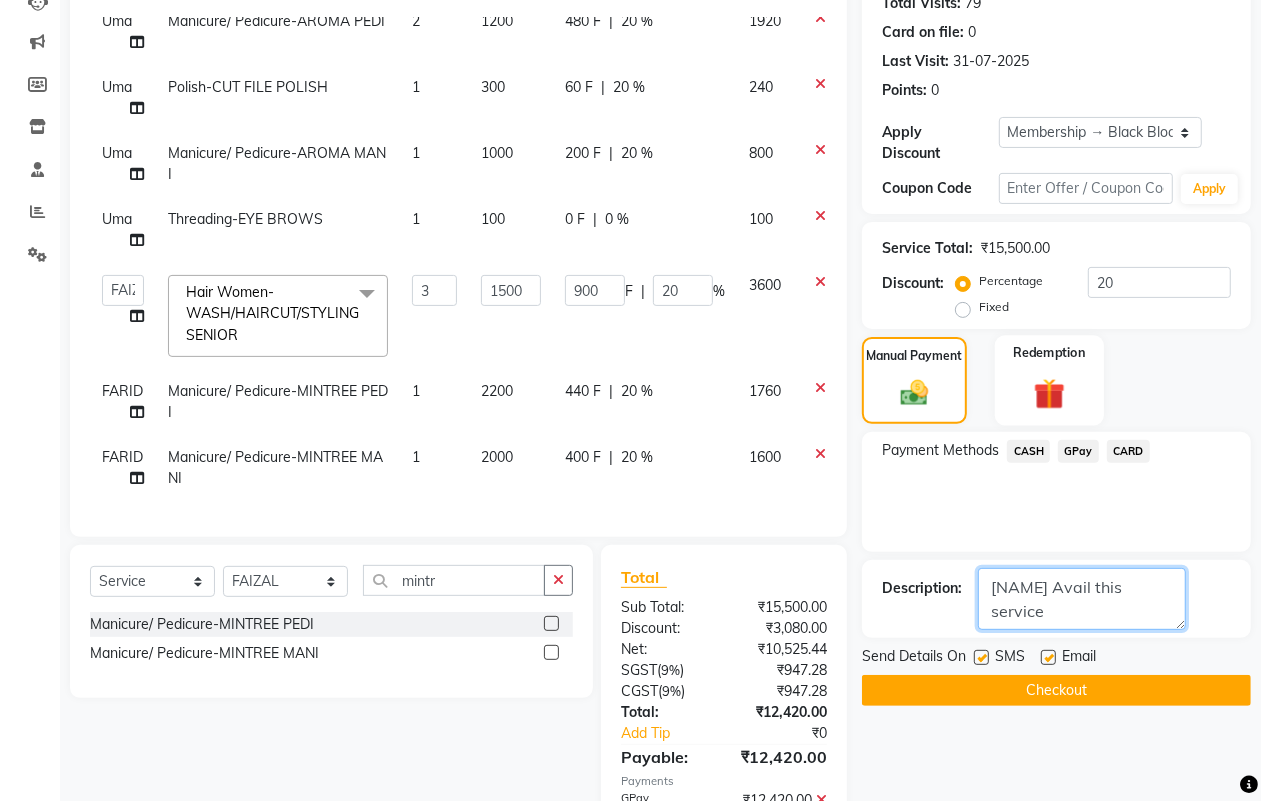 scroll, scrollTop: 361, scrollLeft: 0, axis: vertical 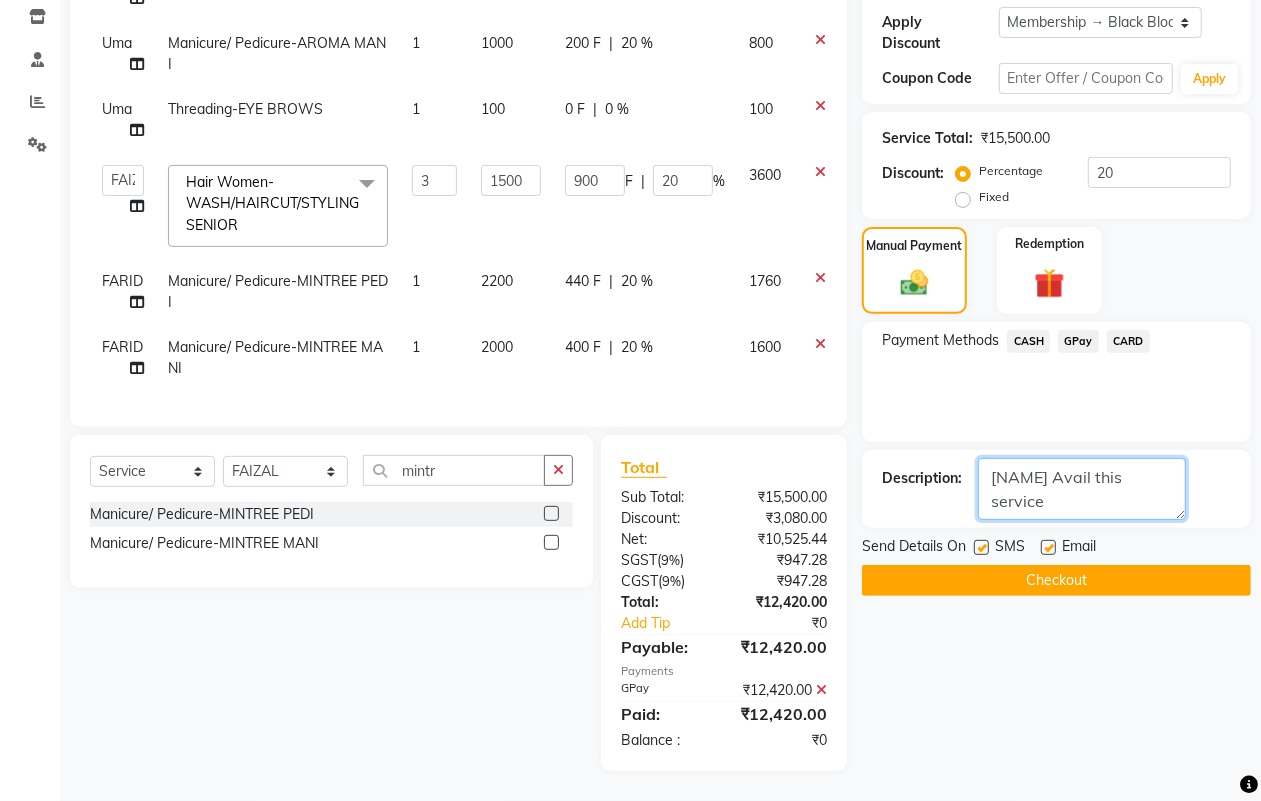 click 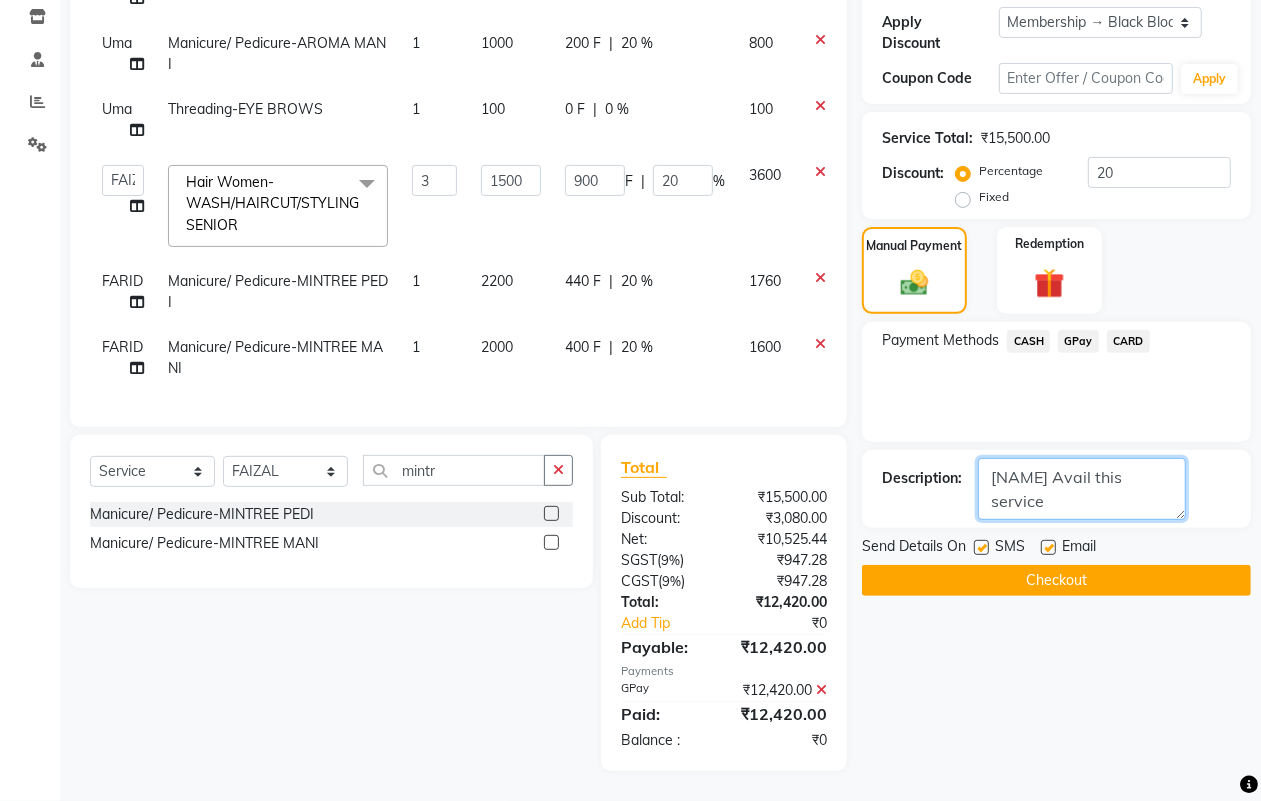 type on "[NAME] Avail this service" 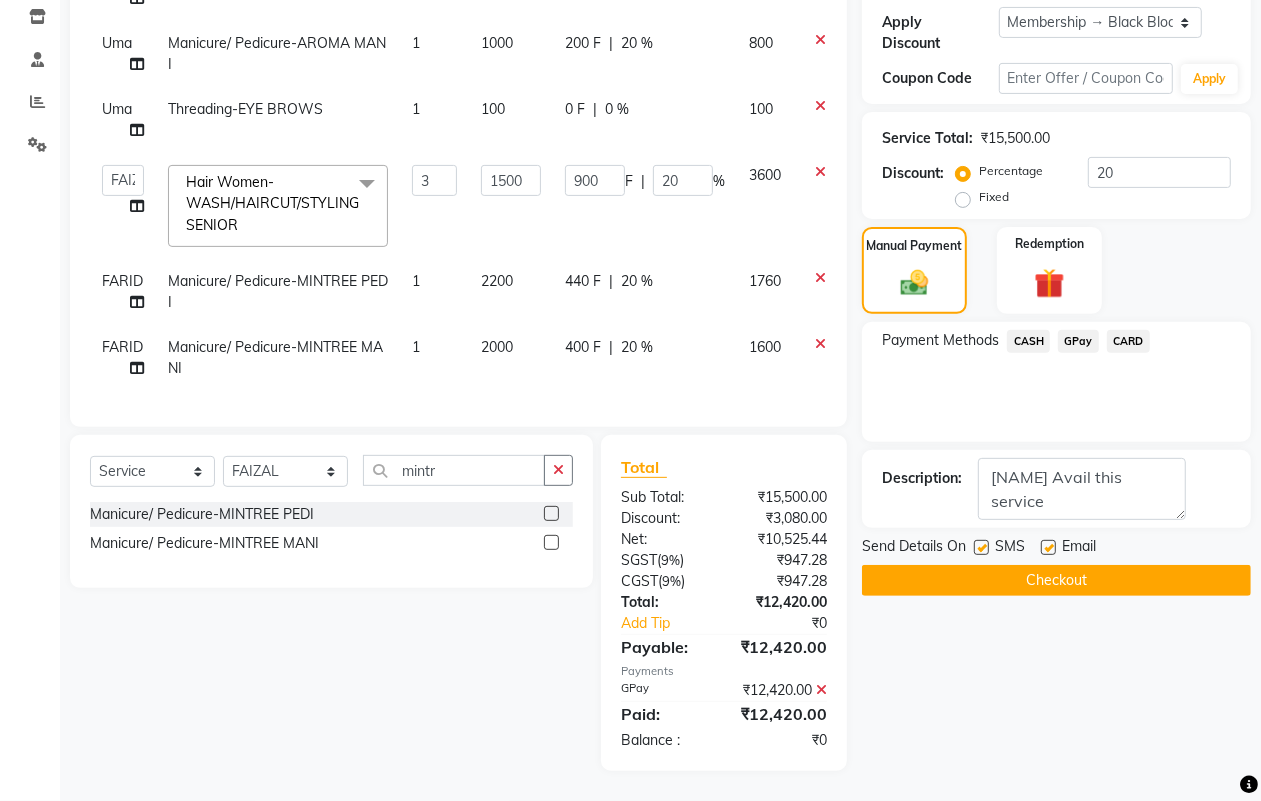 click on "Payment Methods  CASH   GPay   CARD" 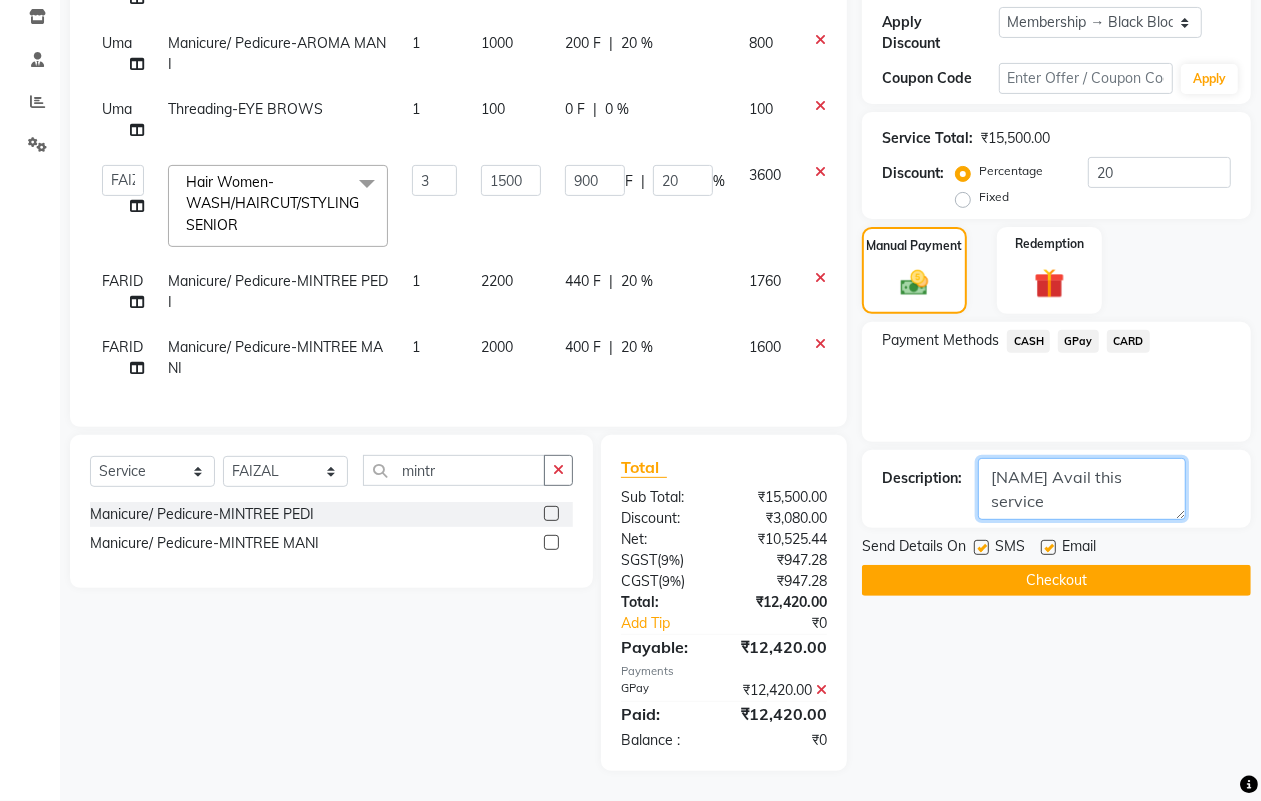 click 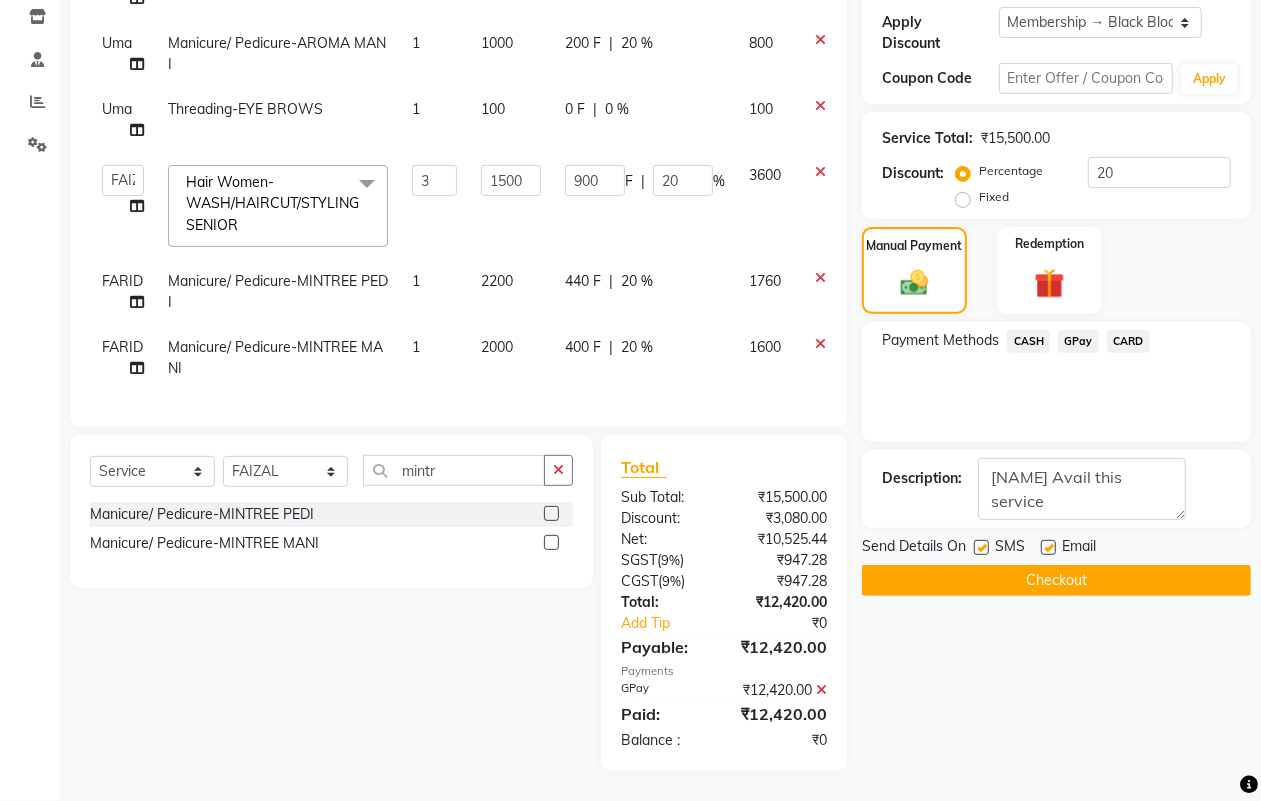 click on "Checkout" 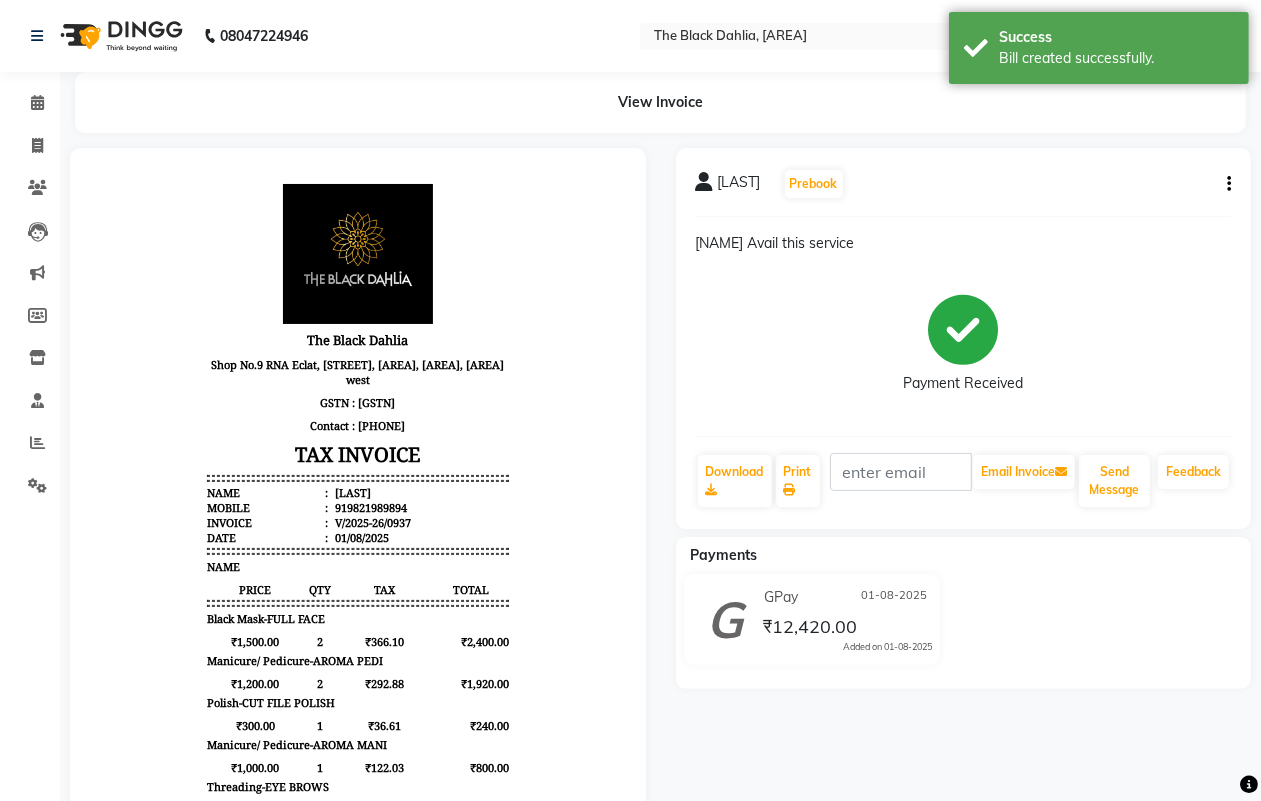 scroll, scrollTop: 0, scrollLeft: 0, axis: both 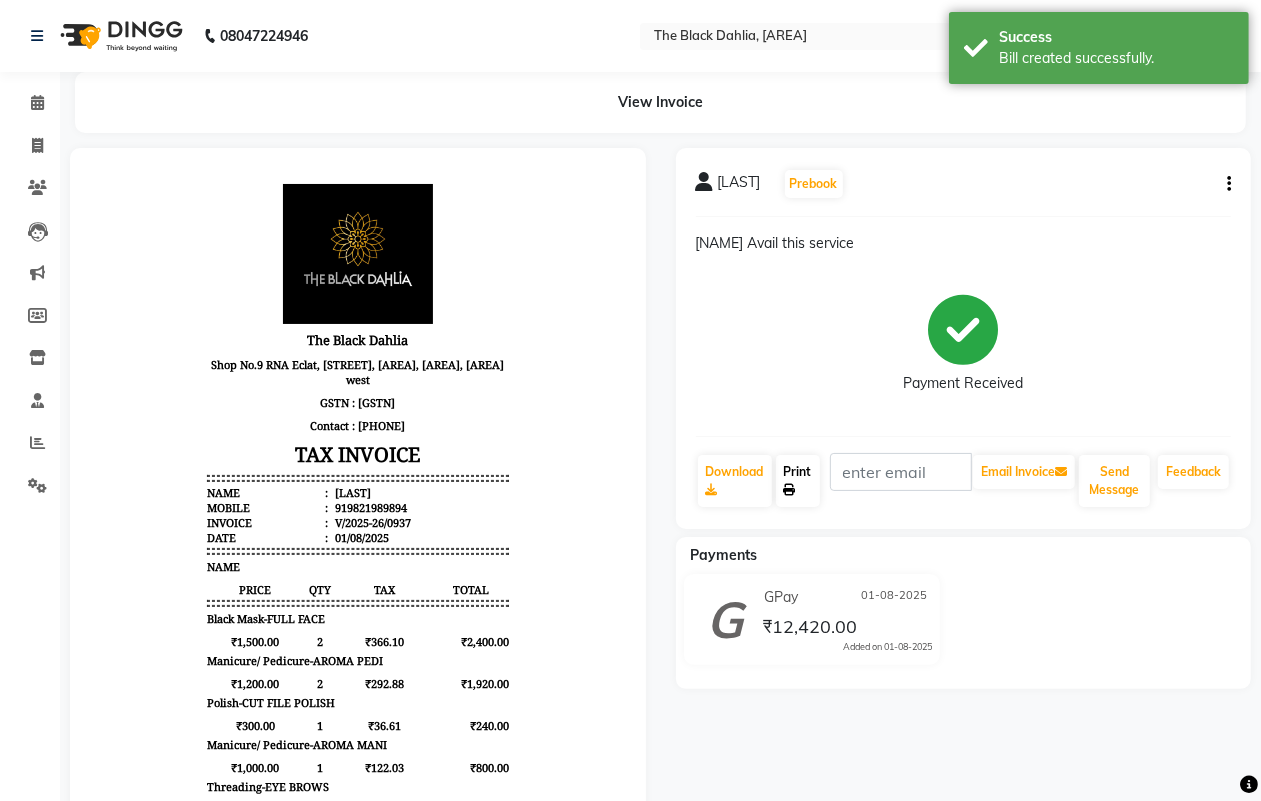 click on "Print" 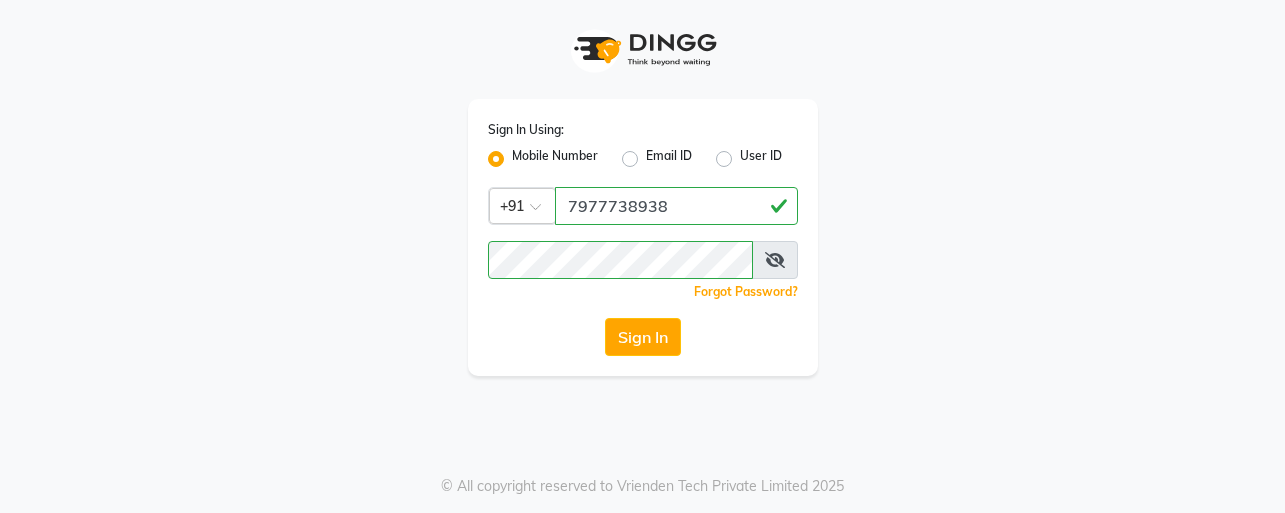 click on "Sign In" 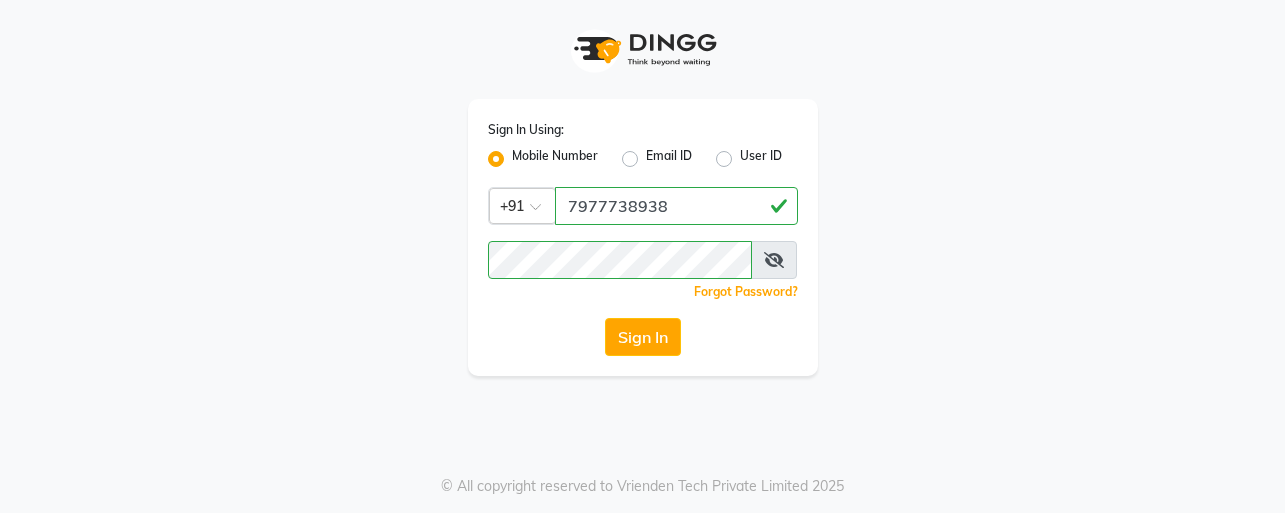 scroll, scrollTop: 0, scrollLeft: 0, axis: both 